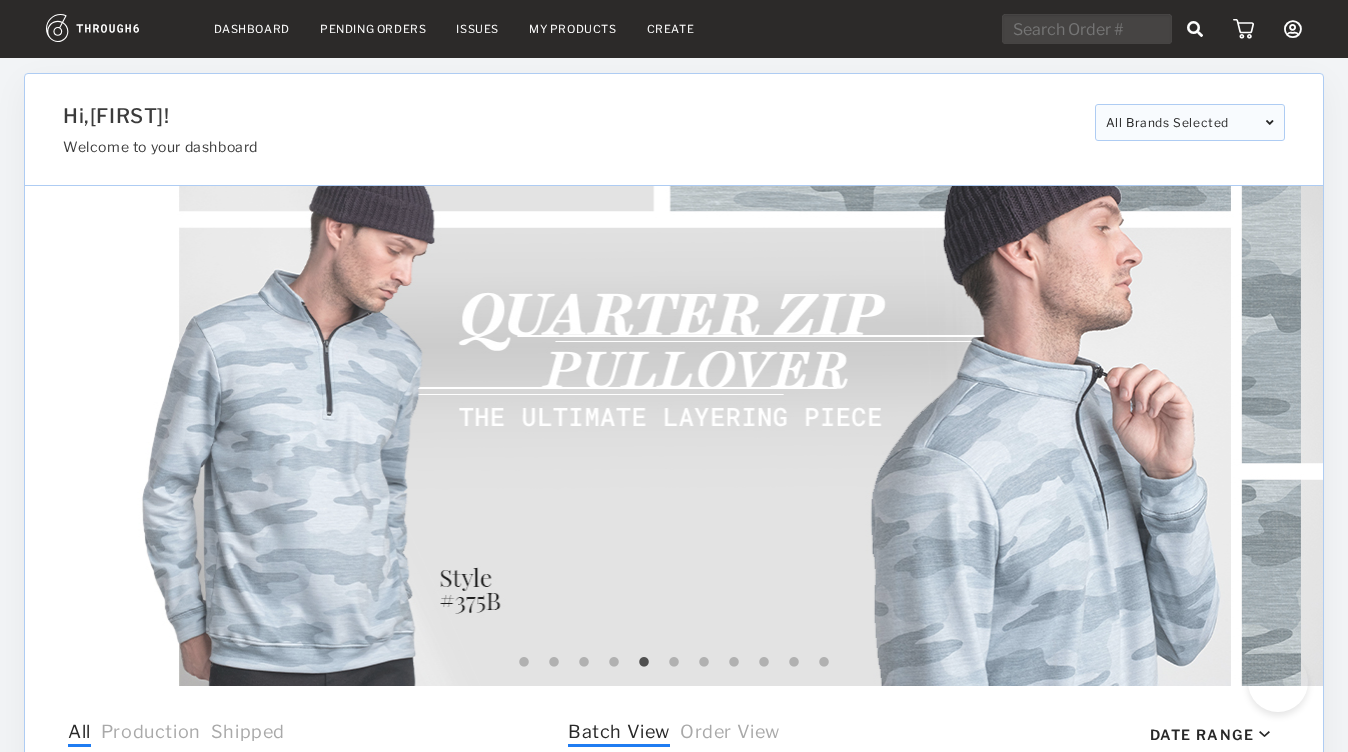 select on "7" 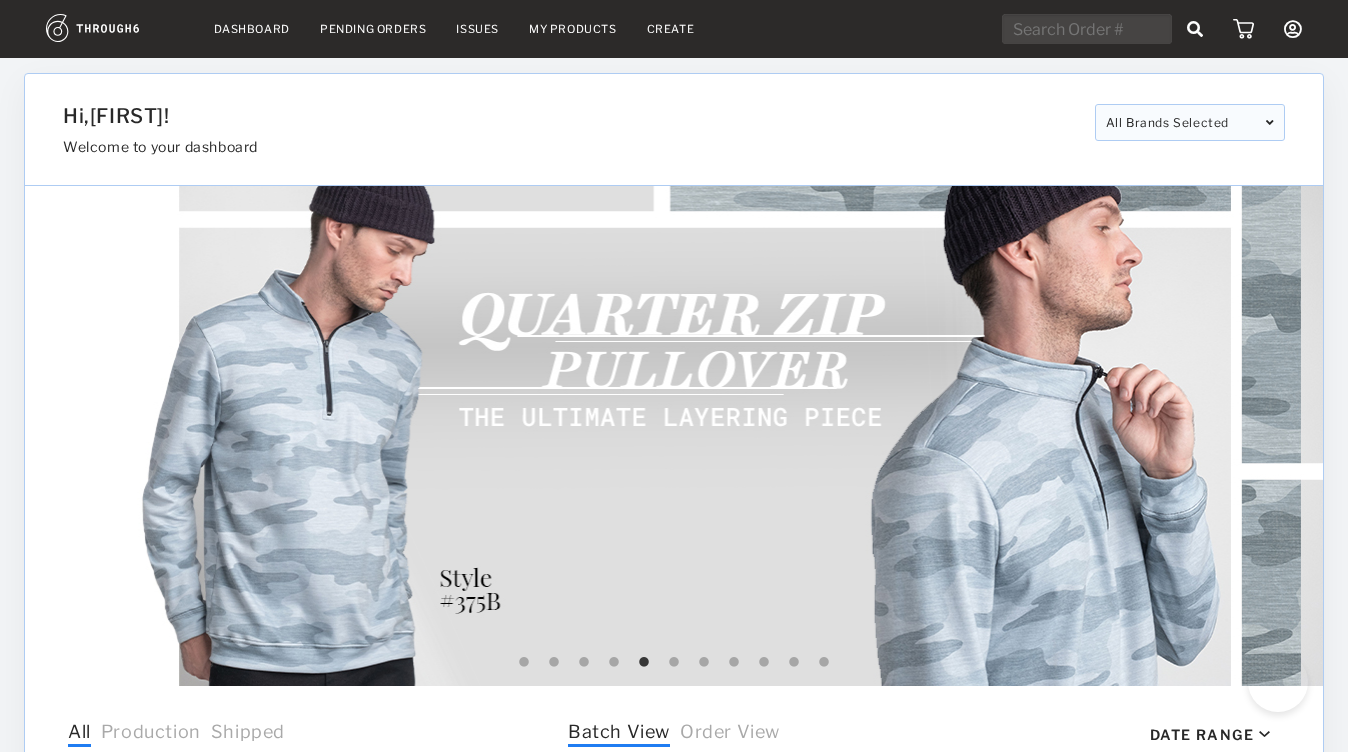 scroll, scrollTop: 692, scrollLeft: 0, axis: vertical 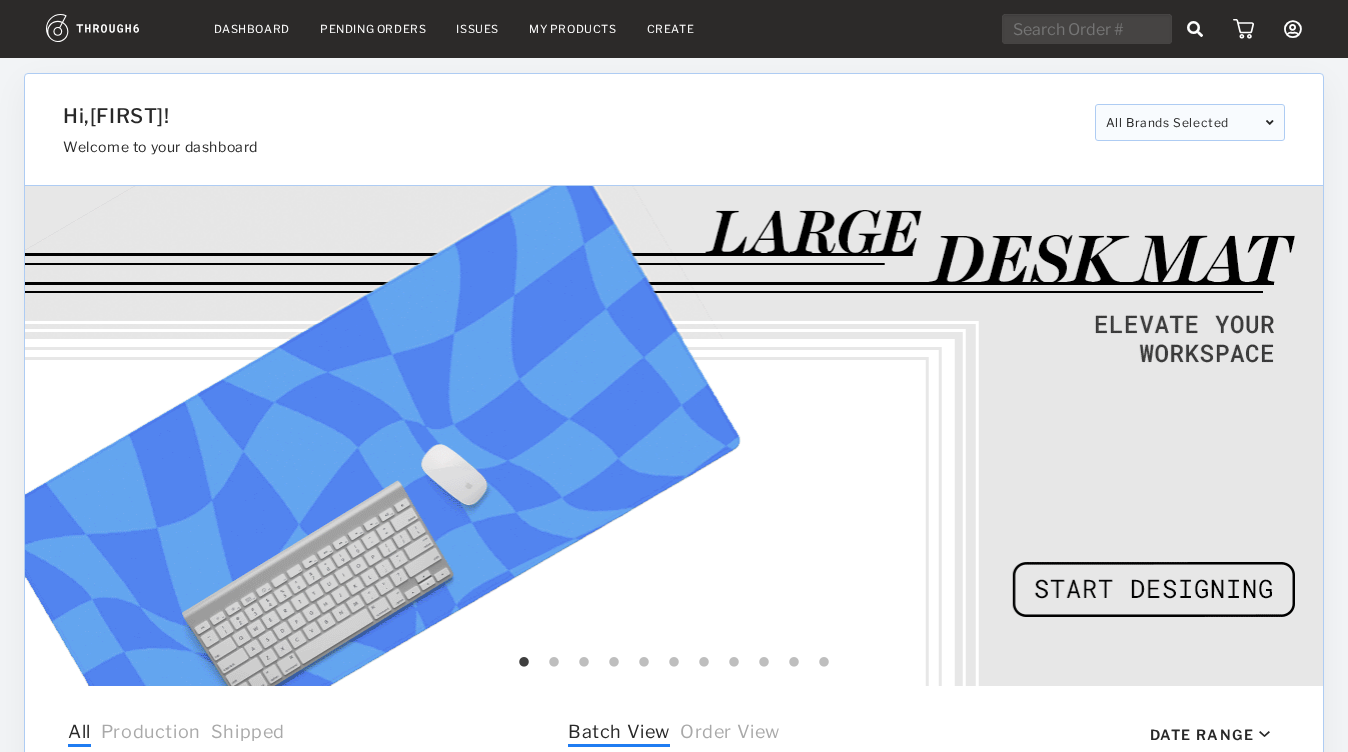 select on "7" 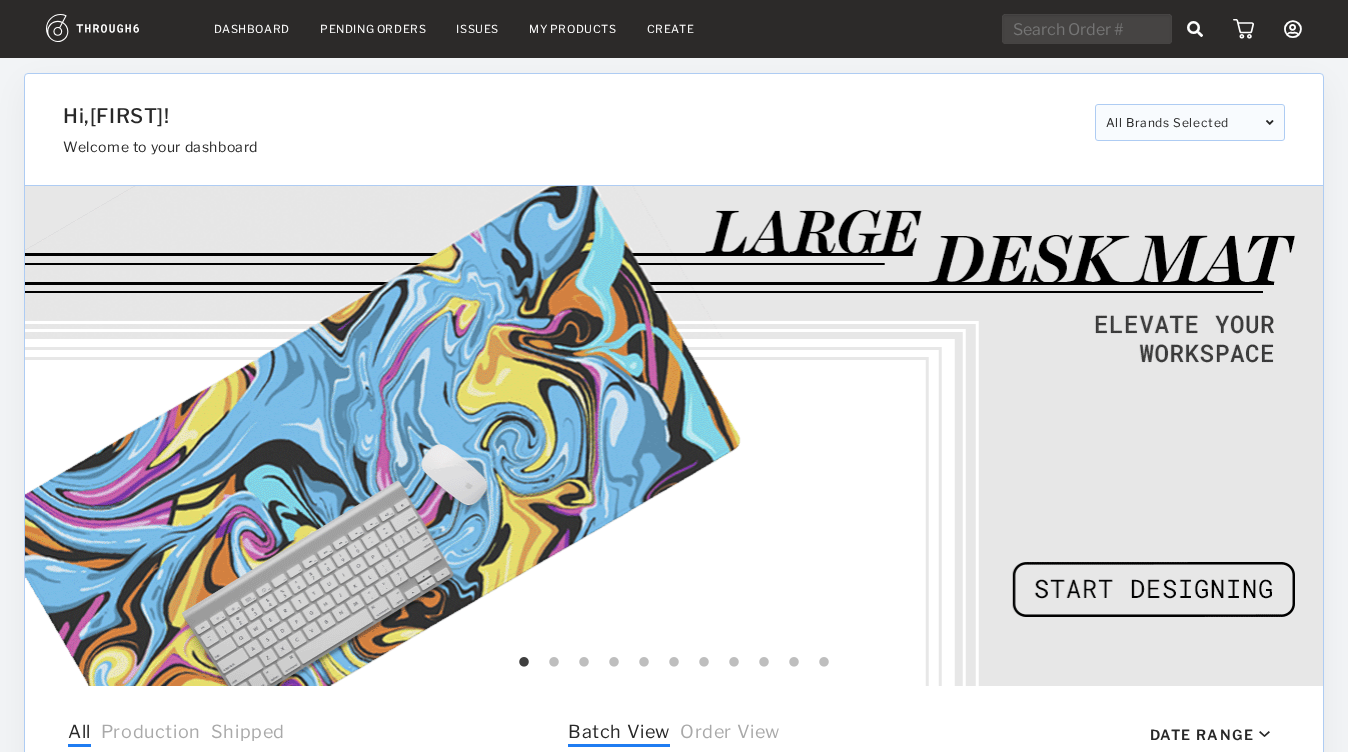 scroll, scrollTop: 0, scrollLeft: 0, axis: both 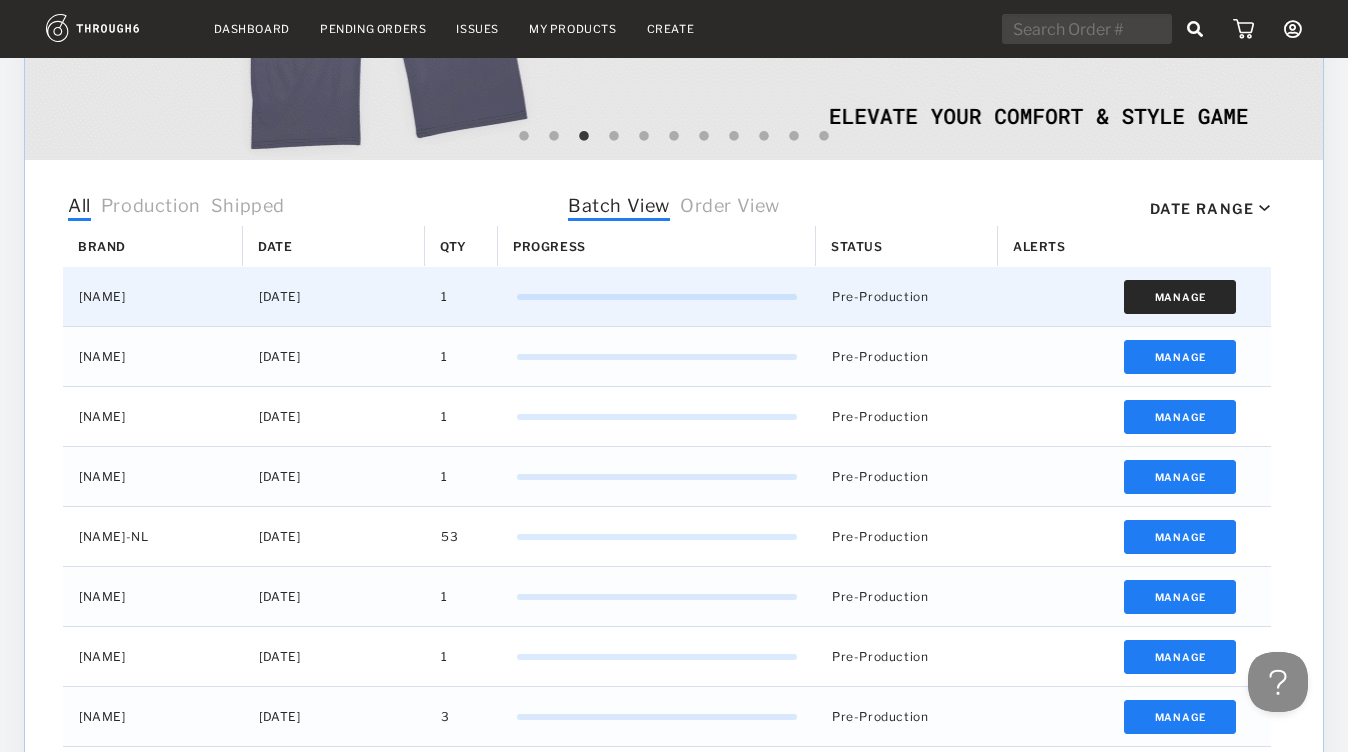 click on "Manage" at bounding box center (1180, 297) 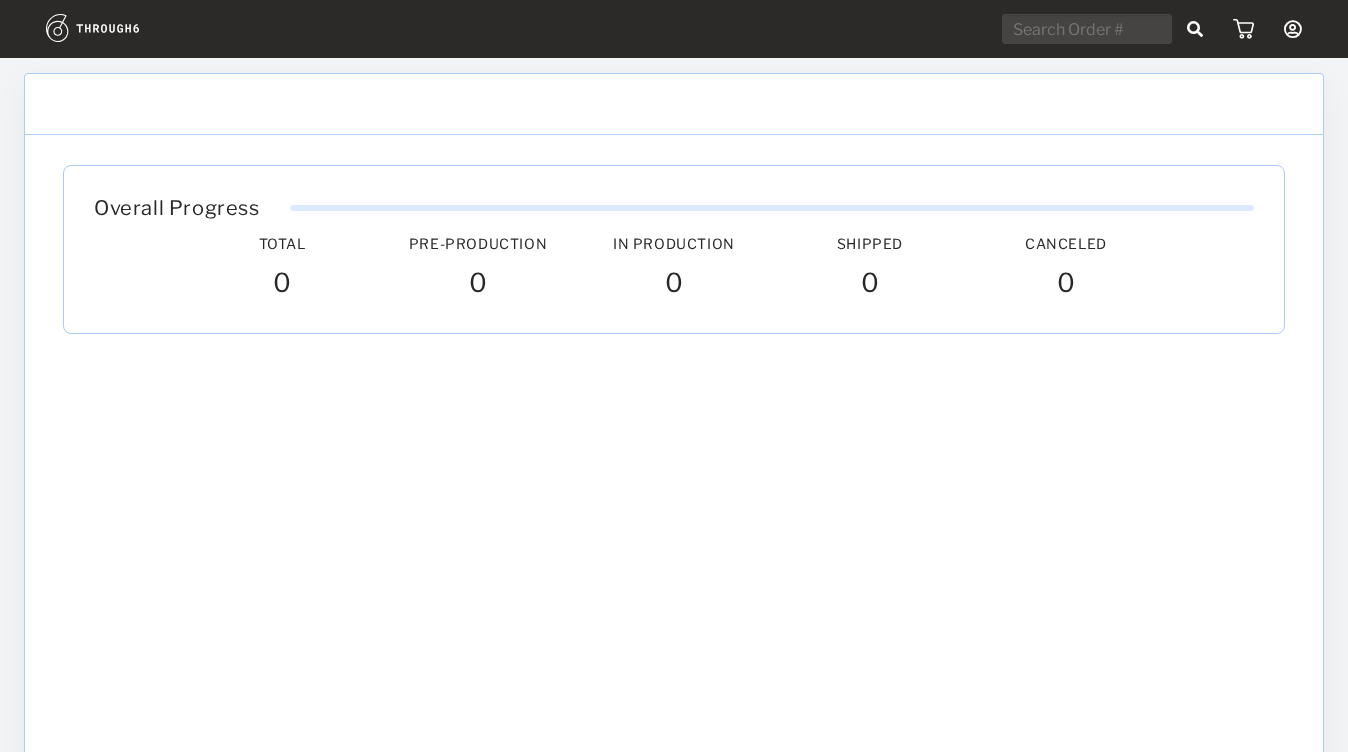 scroll, scrollTop: 0, scrollLeft: 0, axis: both 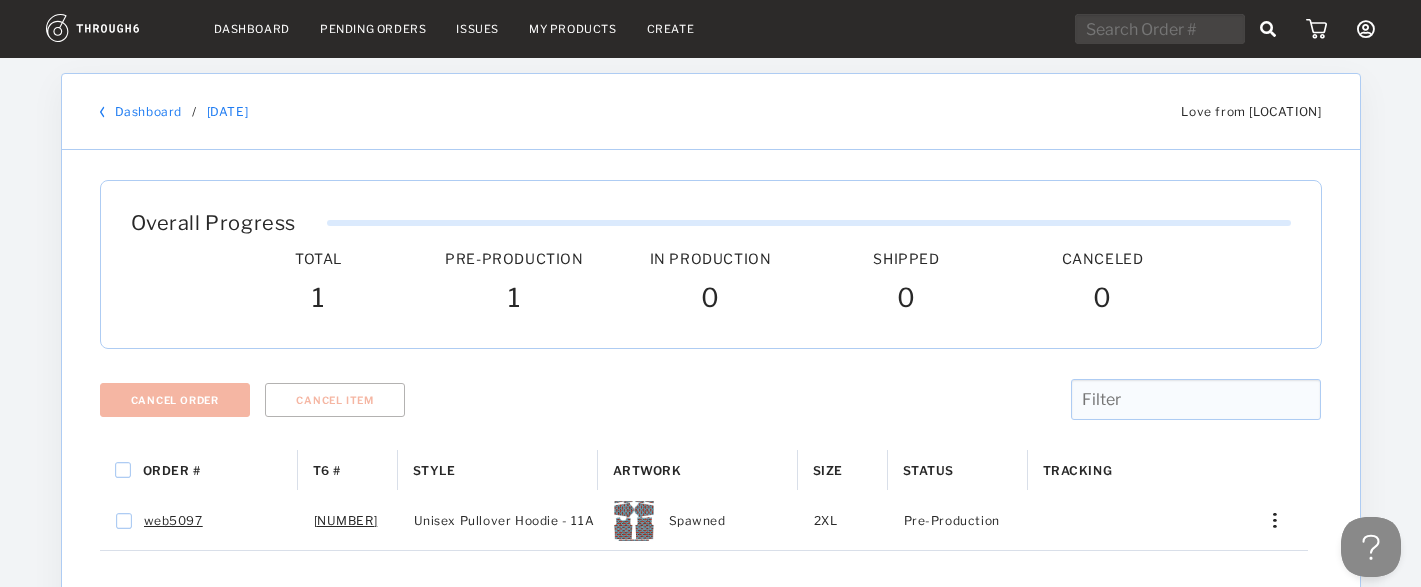 click on "Dashboard" at bounding box center (252, 29) 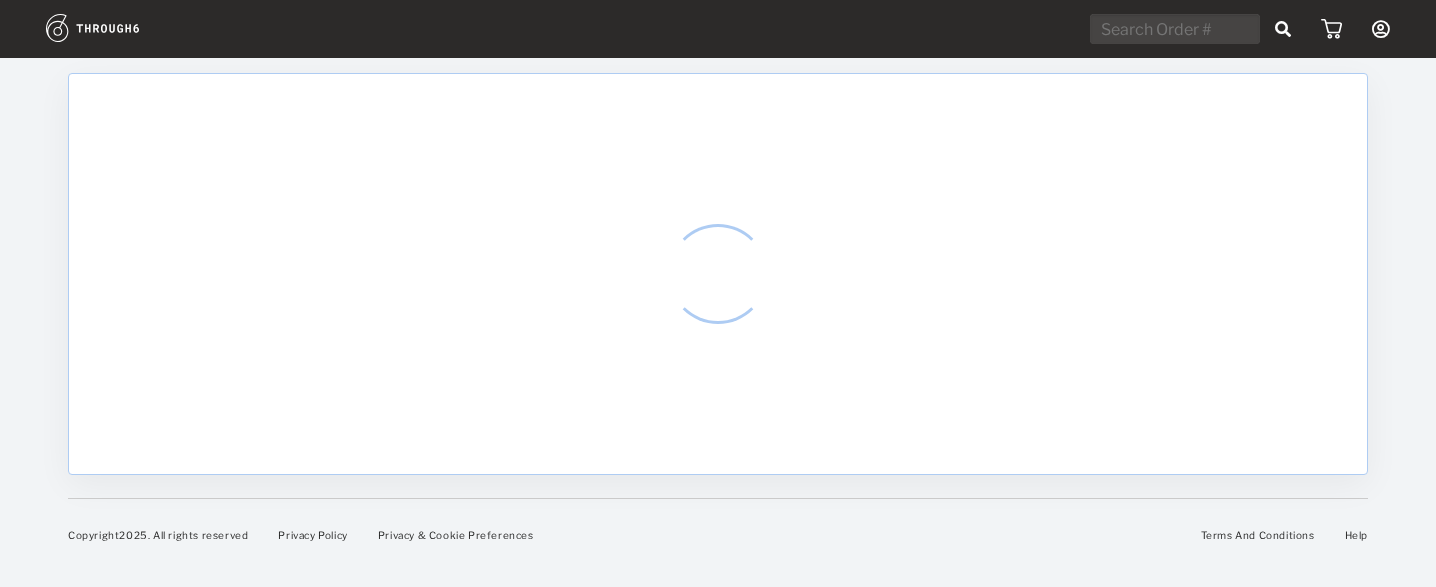 scroll, scrollTop: 0, scrollLeft: 0, axis: both 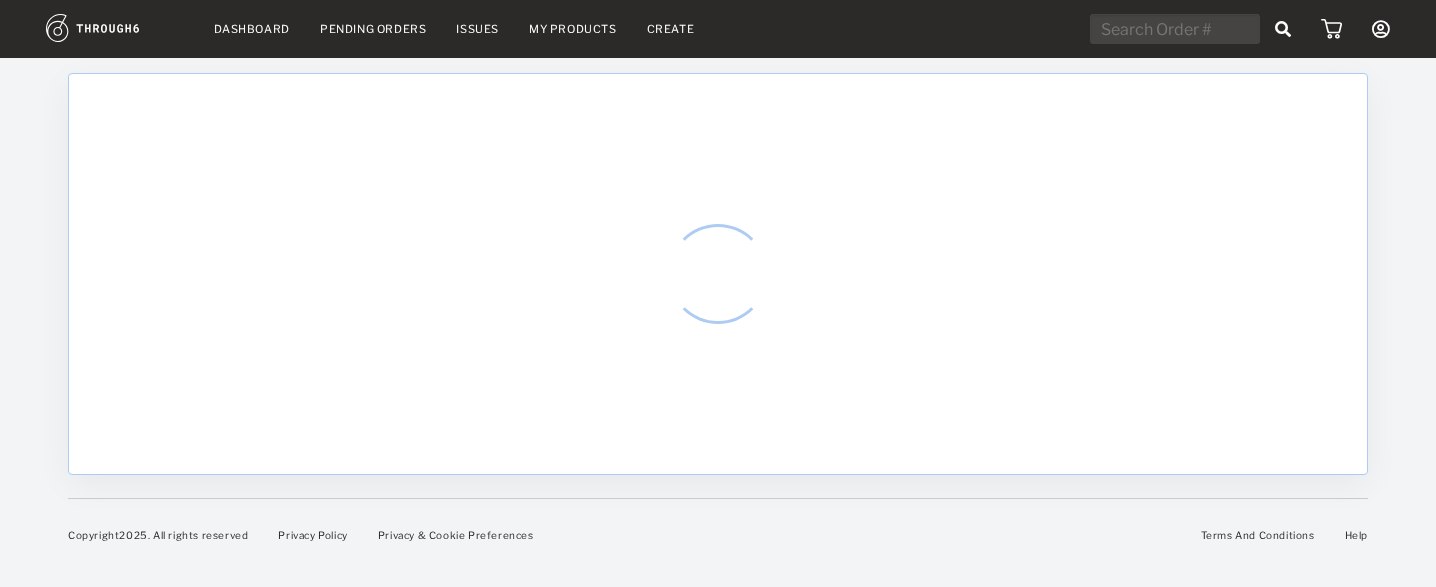 select on "7" 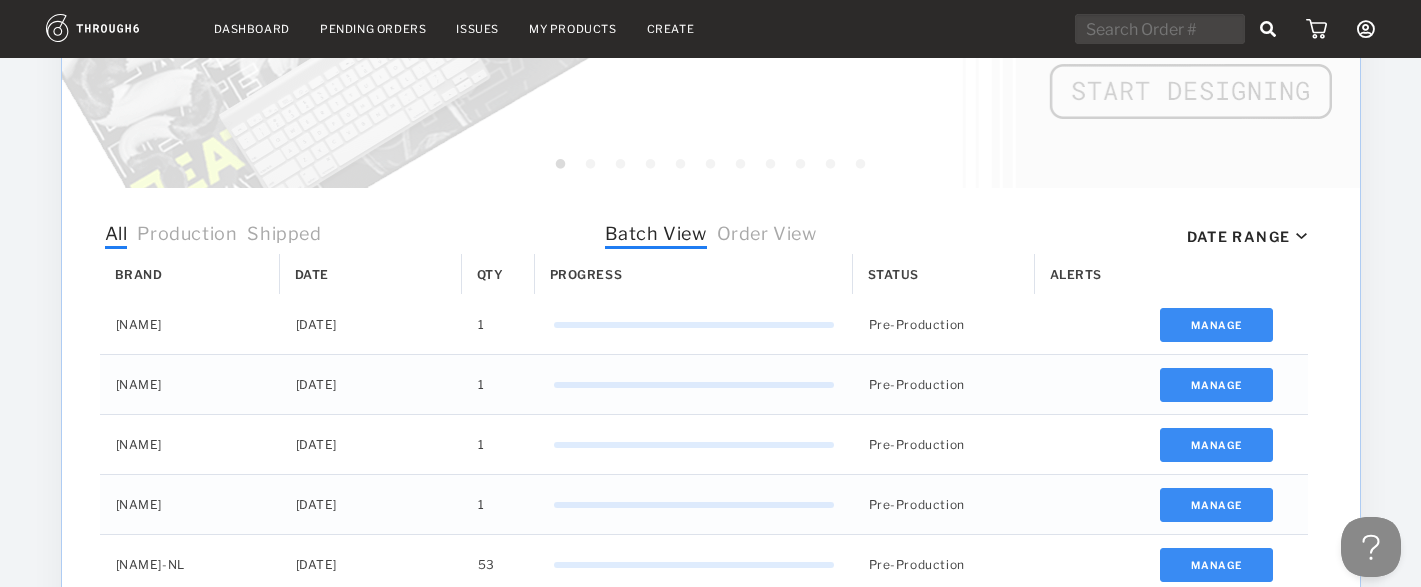 scroll, scrollTop: 701, scrollLeft: 0, axis: vertical 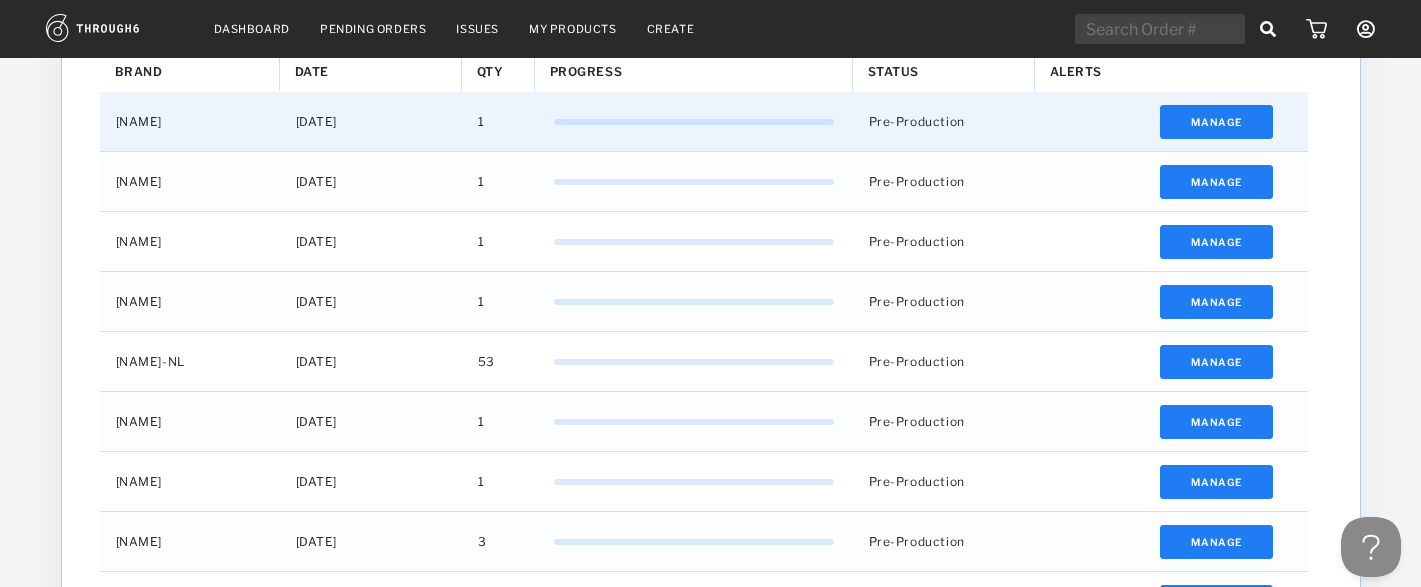 click on "[DATE]" at bounding box center [371, 121] 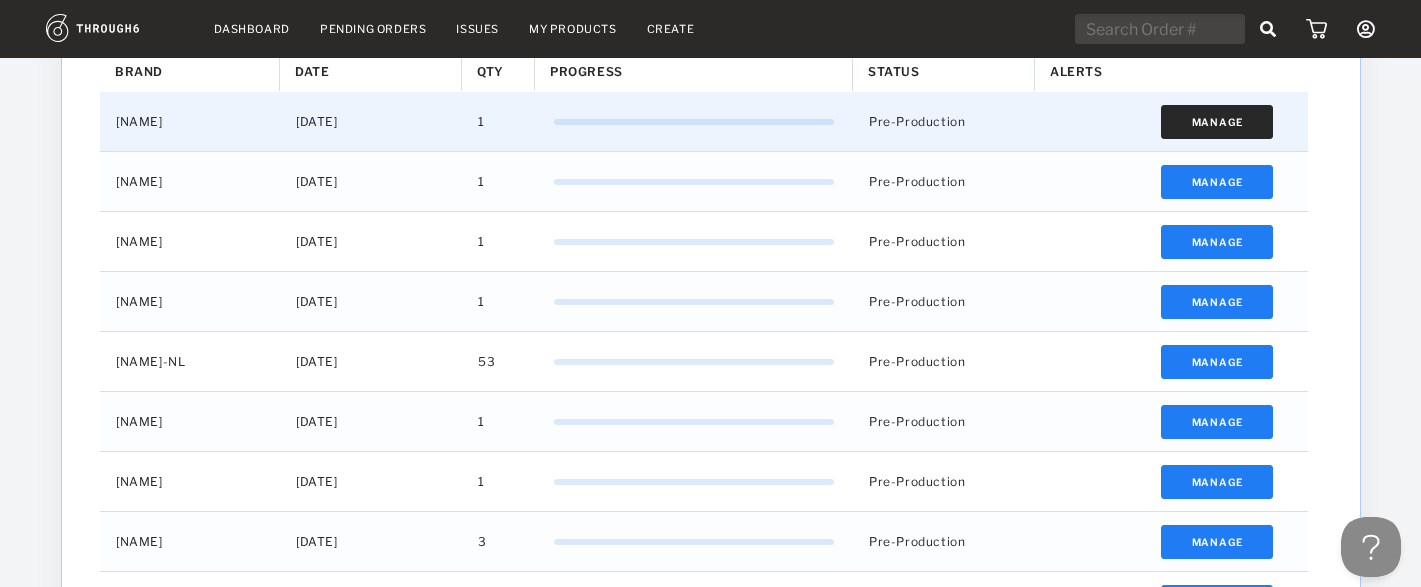 click on "Manage" at bounding box center [1216, 122] 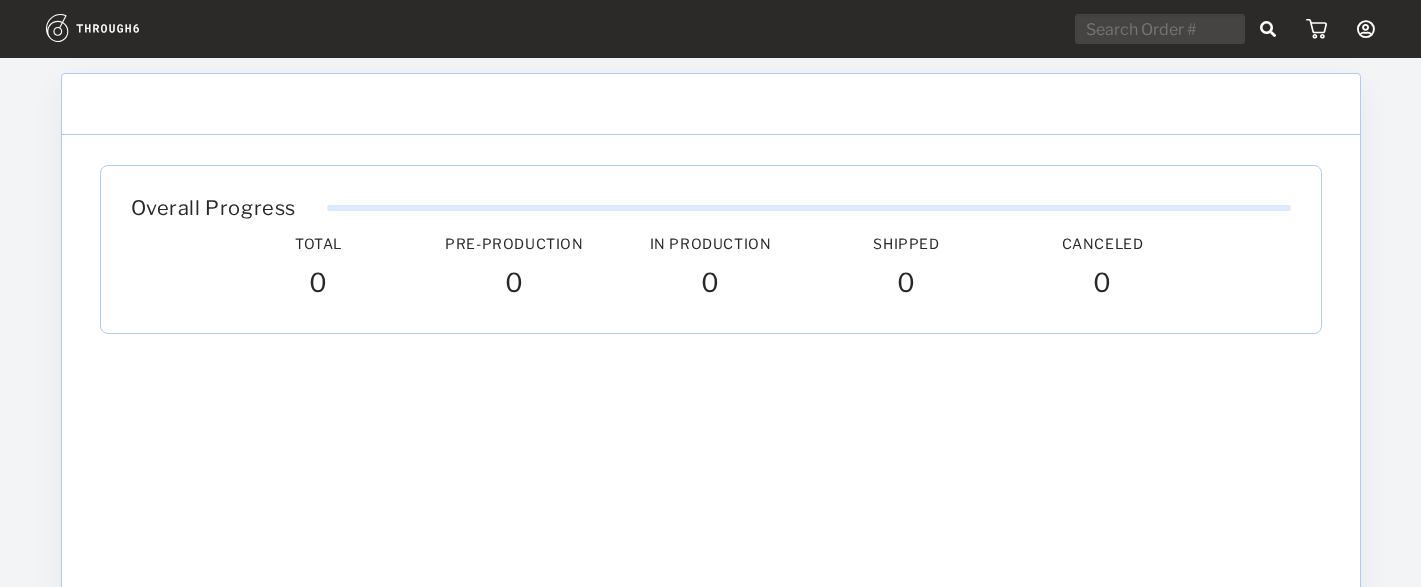 scroll, scrollTop: 0, scrollLeft: 0, axis: both 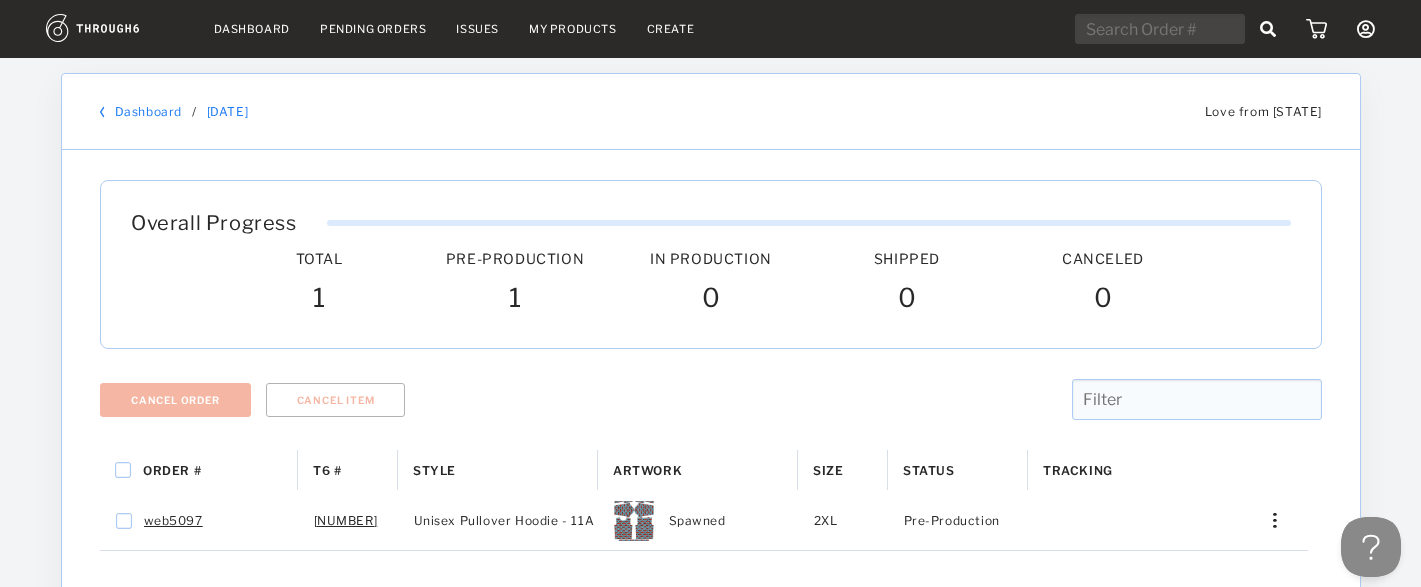 click on "Dashboard" at bounding box center [148, 111] 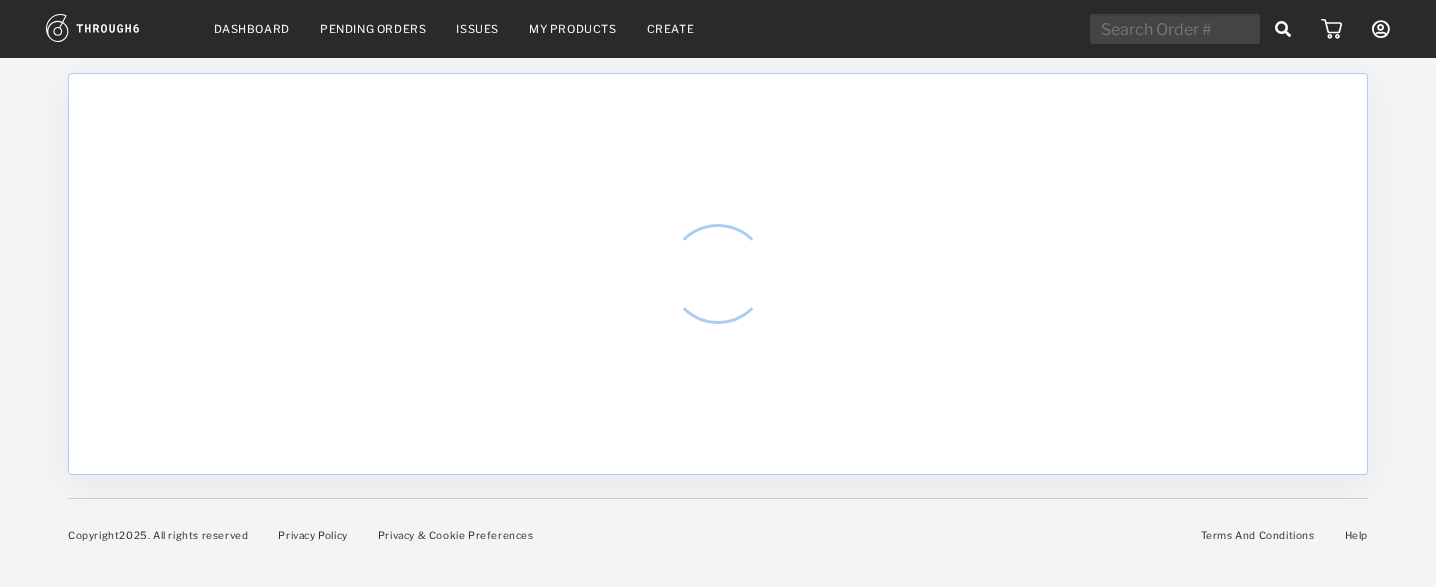 scroll, scrollTop: 0, scrollLeft: 0, axis: both 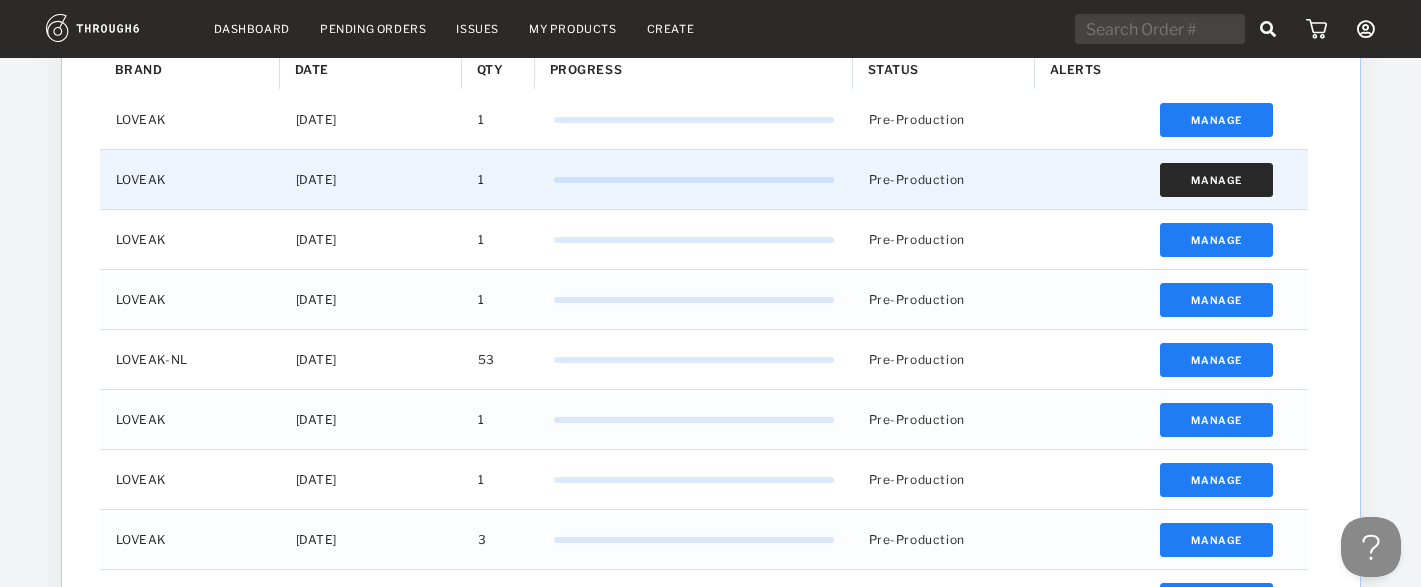 click on "Manage" at bounding box center [1216, 180] 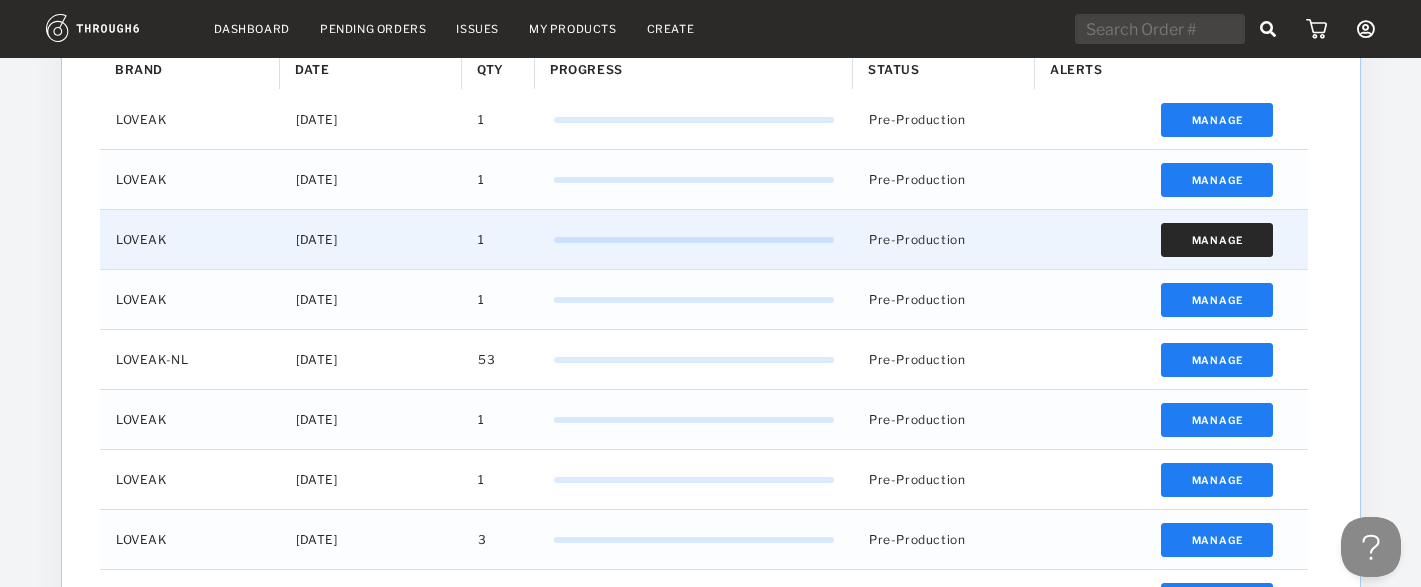 click on "Manage" at bounding box center (1216, 240) 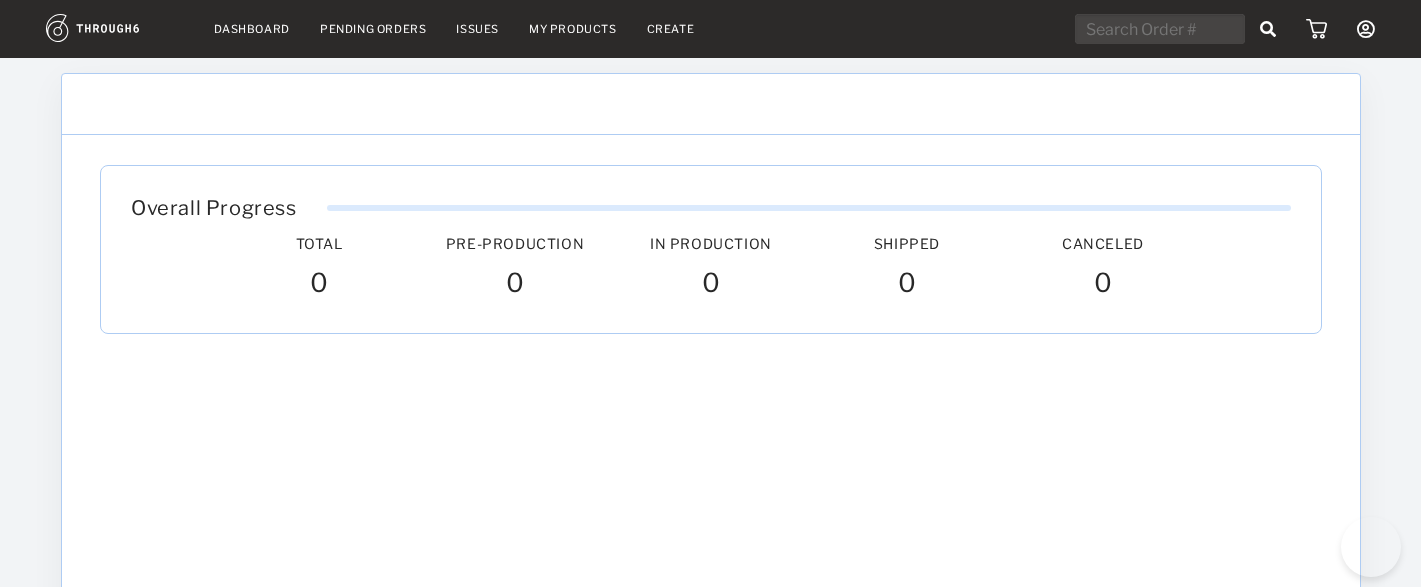 scroll, scrollTop: 0, scrollLeft: 0, axis: both 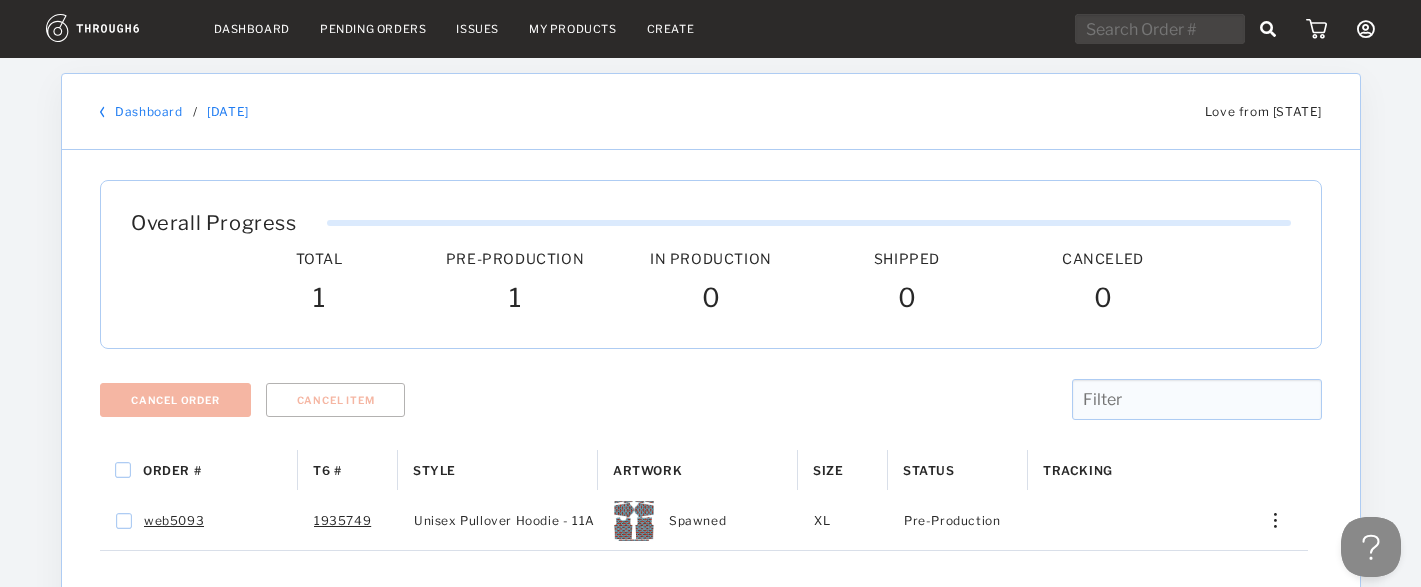 click on "Dashboard" at bounding box center [148, 111] 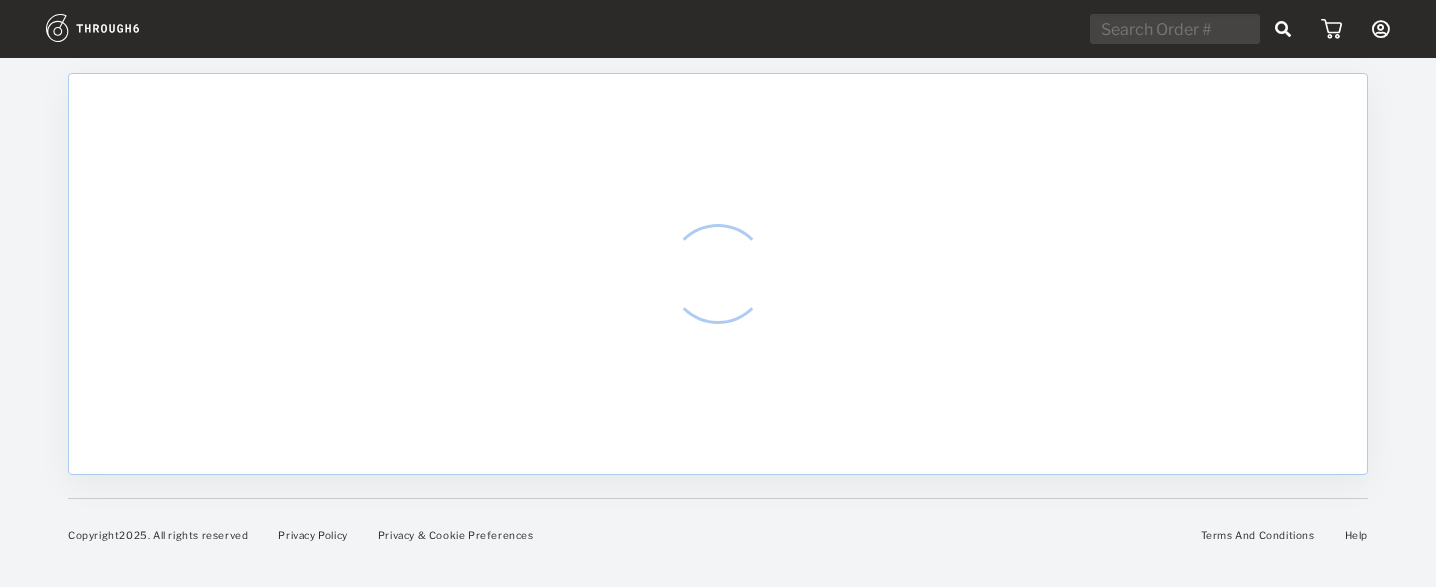 scroll, scrollTop: 0, scrollLeft: 0, axis: both 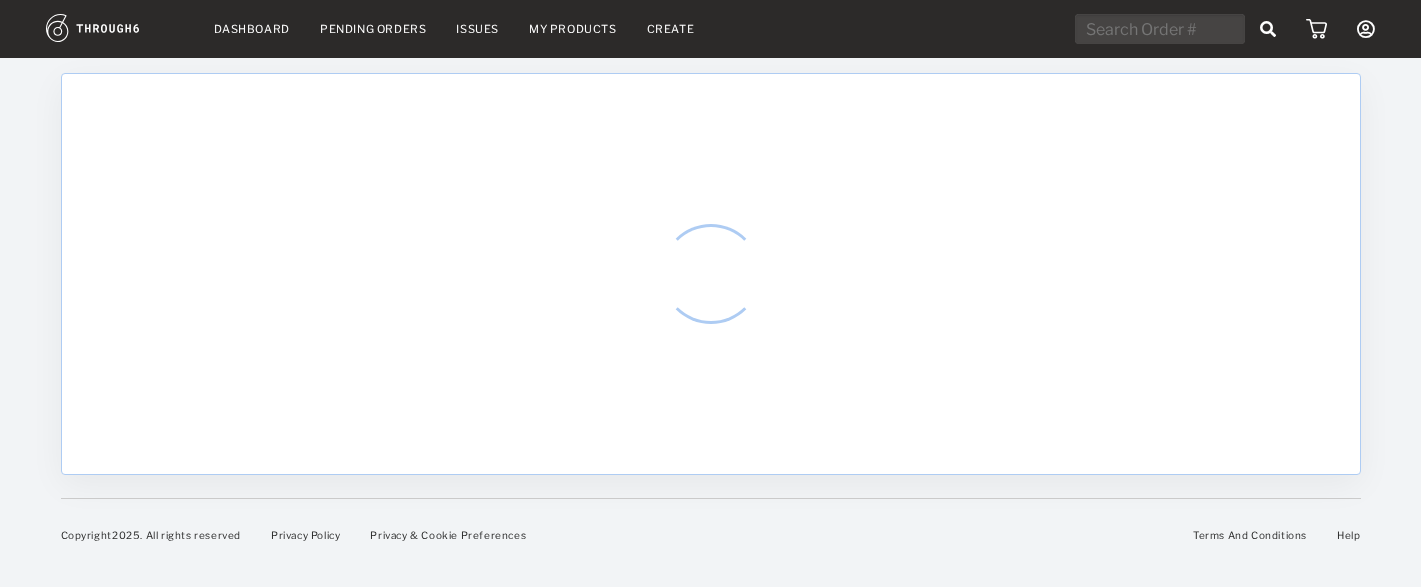 select on "7" 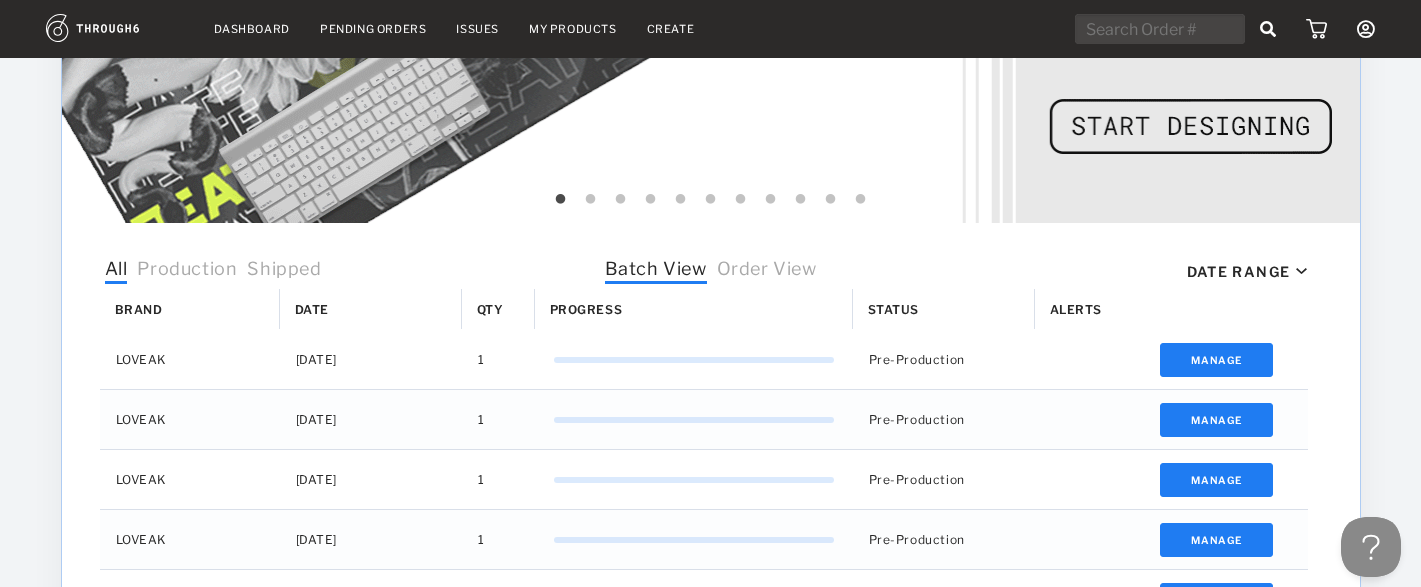 scroll, scrollTop: 639, scrollLeft: 0, axis: vertical 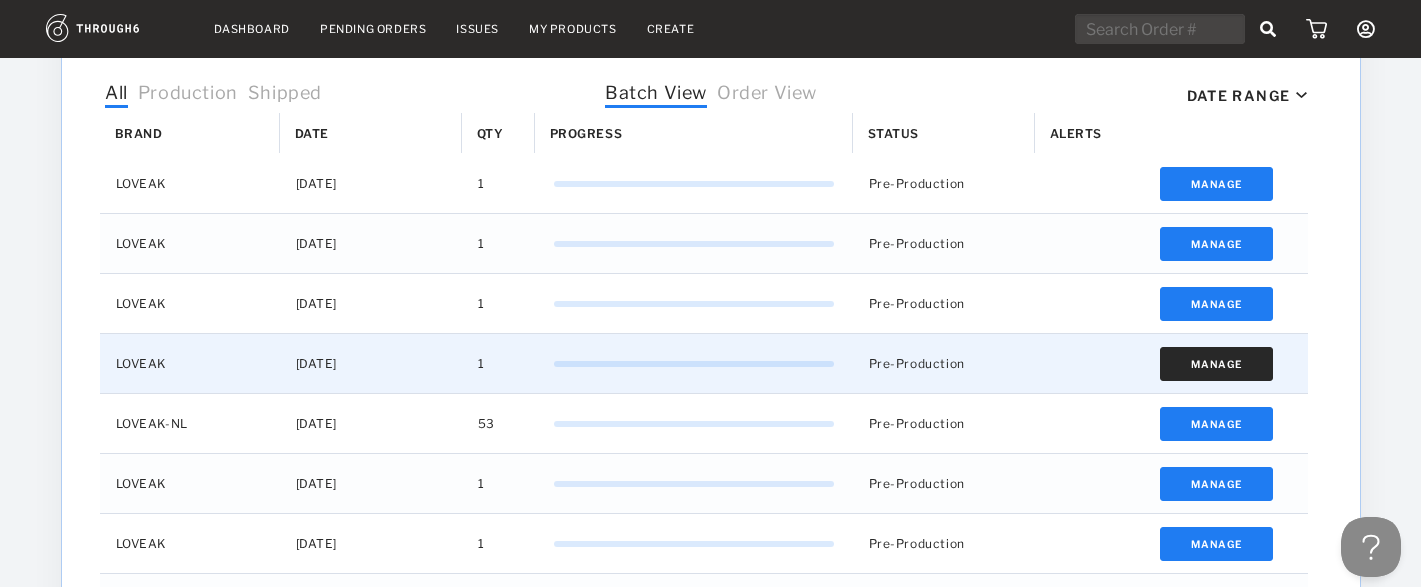 click on "Manage" at bounding box center [1216, 364] 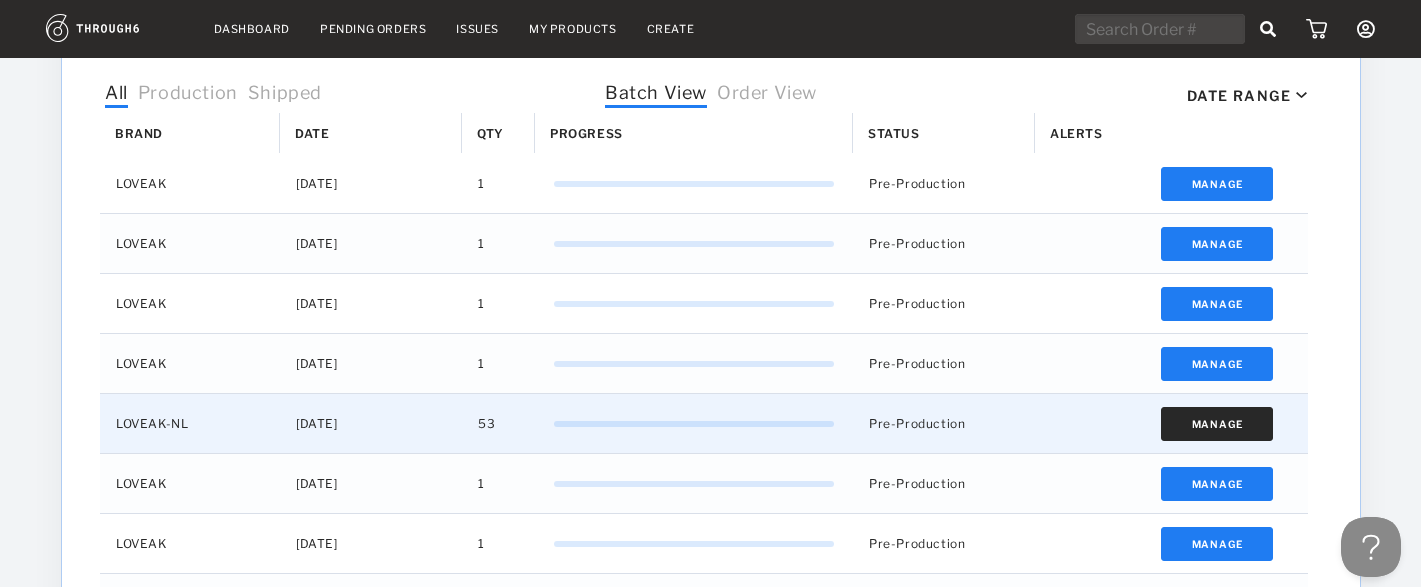 click on "Manage" at bounding box center [1216, 424] 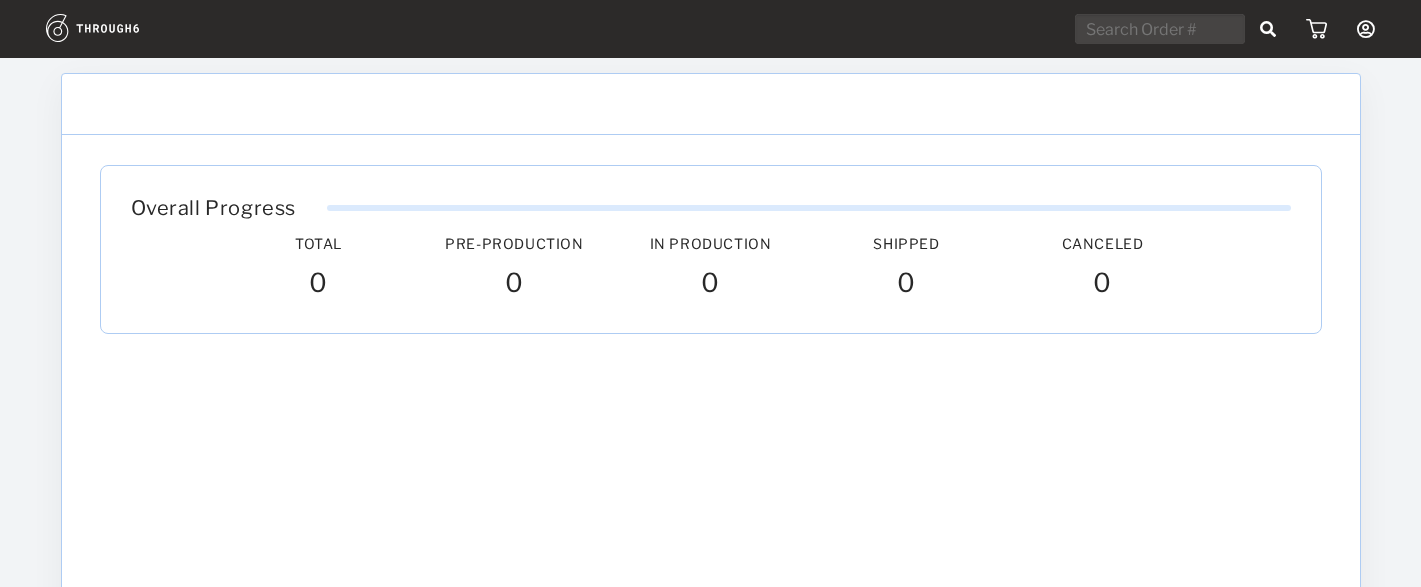 scroll, scrollTop: 0, scrollLeft: 0, axis: both 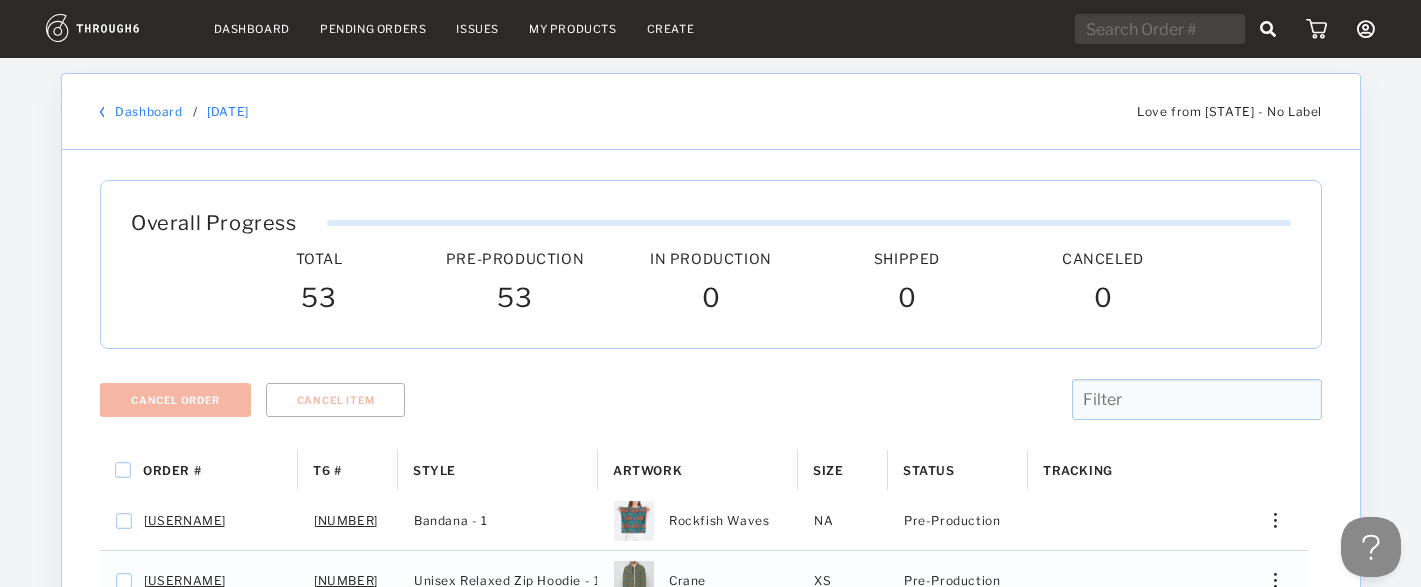 click on "Dashboard" at bounding box center [148, 111] 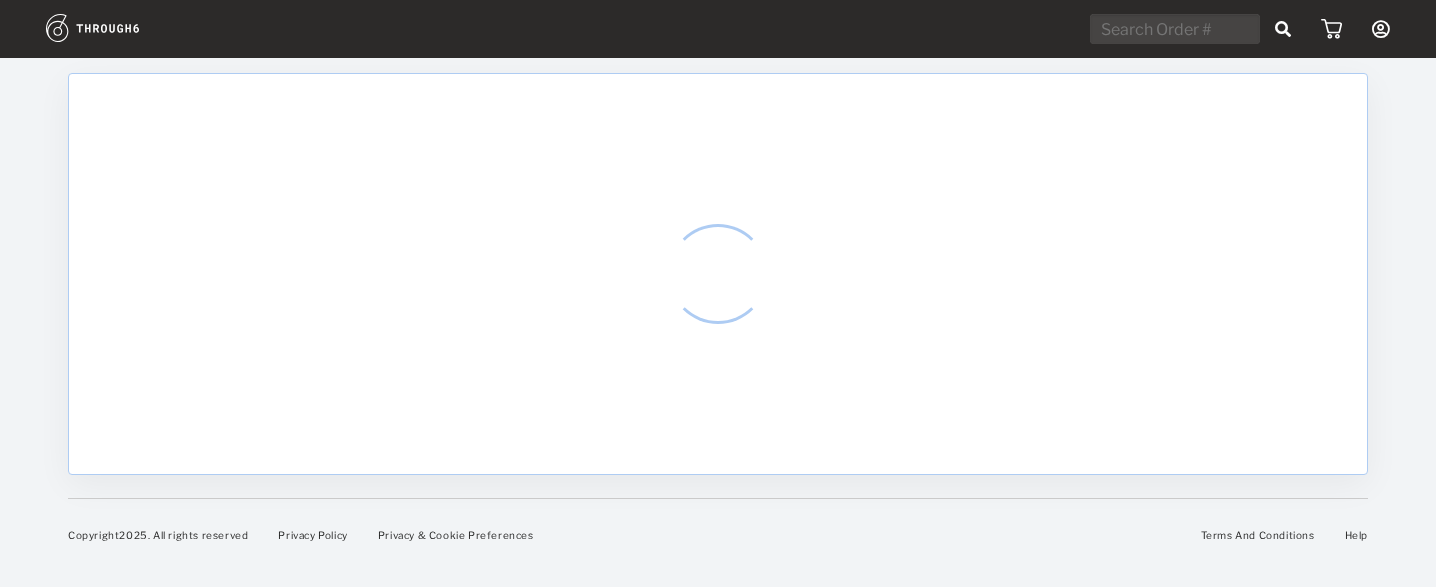 scroll, scrollTop: 0, scrollLeft: 0, axis: both 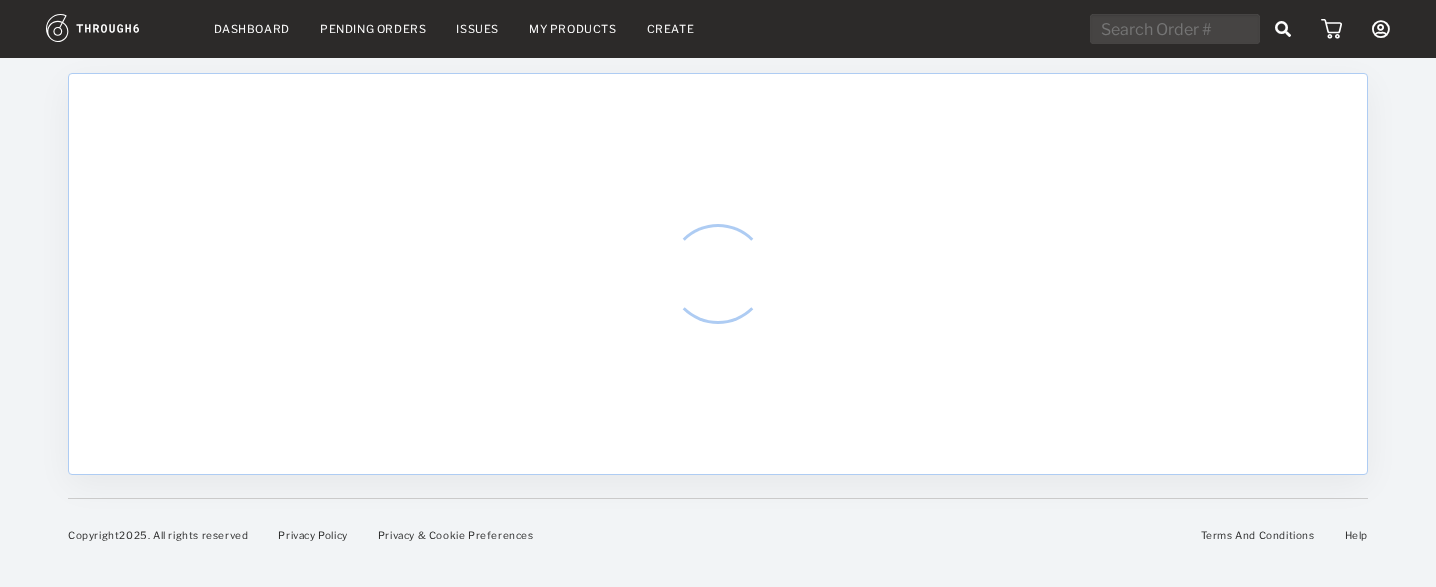 select on "7" 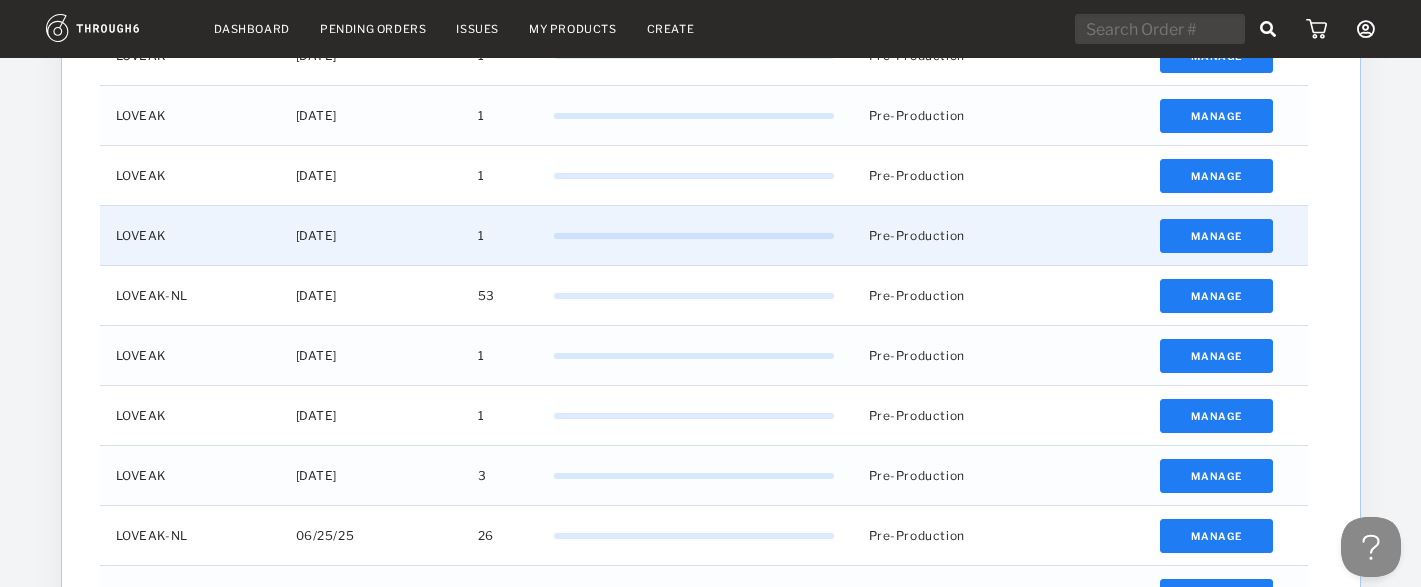 scroll, scrollTop: 798, scrollLeft: 0, axis: vertical 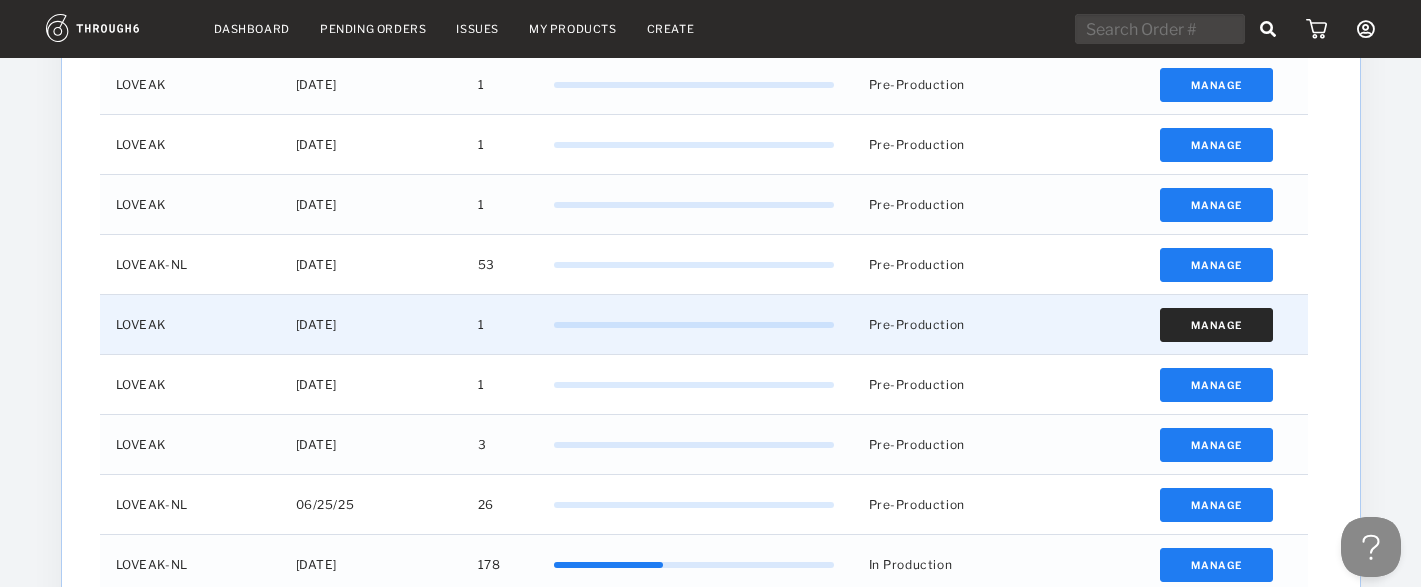 click on "Manage" at bounding box center (1216, 325) 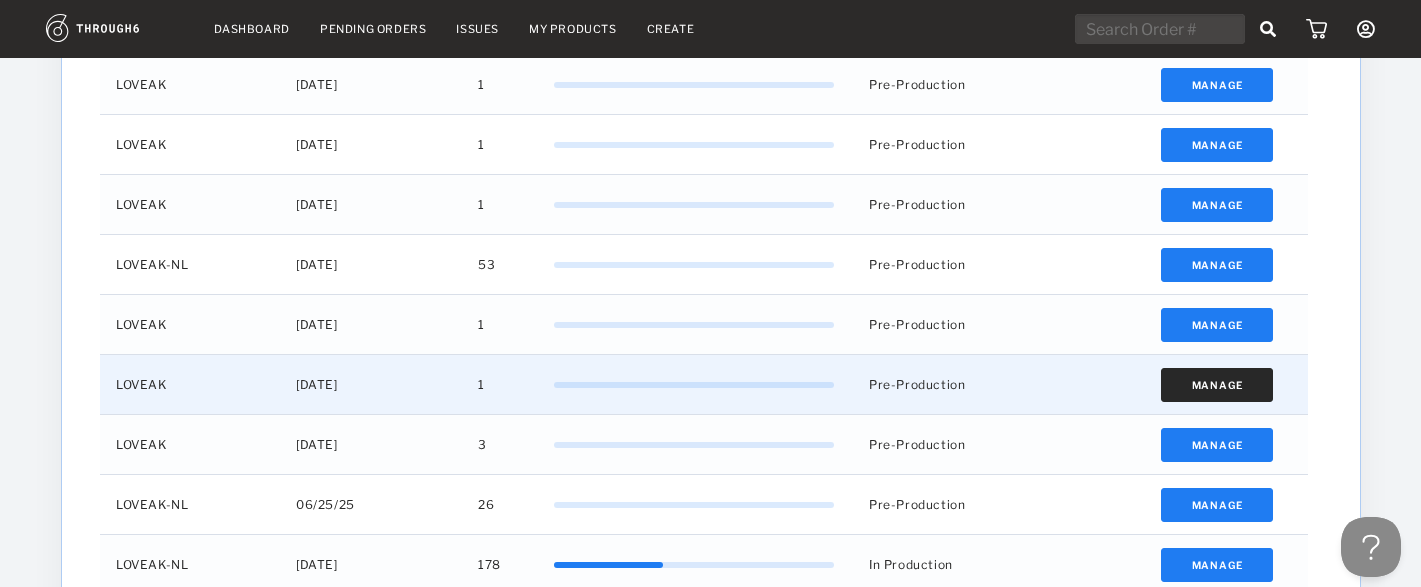 click on "Manage" at bounding box center [1216, 385] 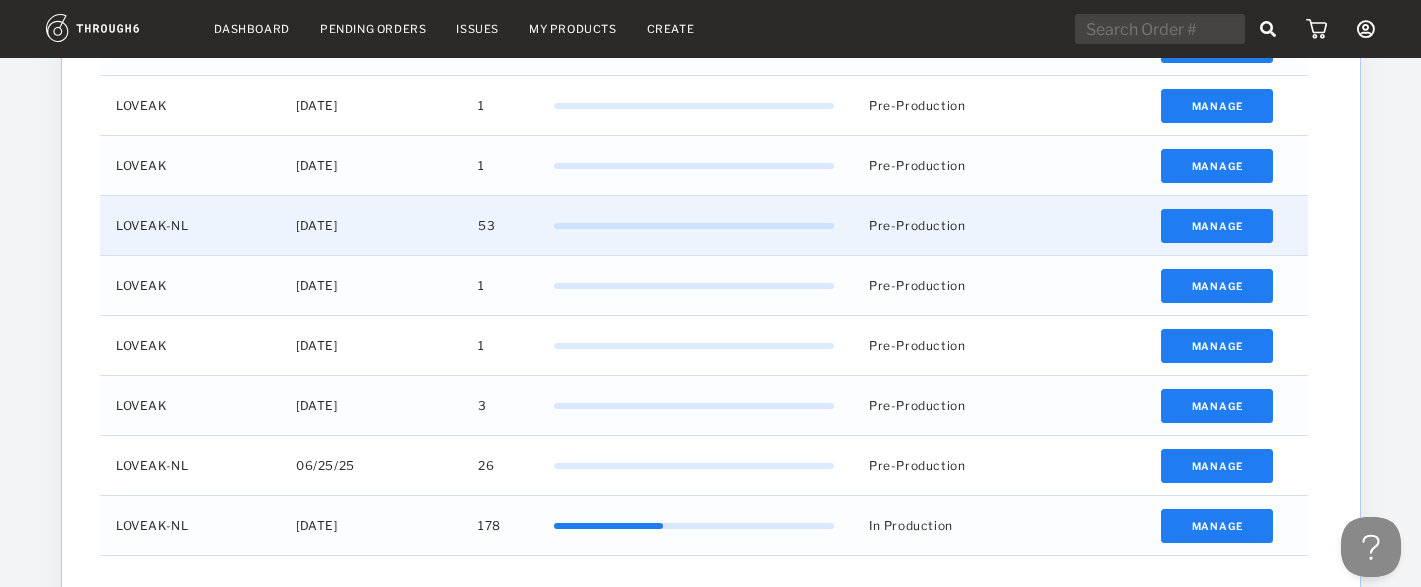 scroll, scrollTop: 838, scrollLeft: 0, axis: vertical 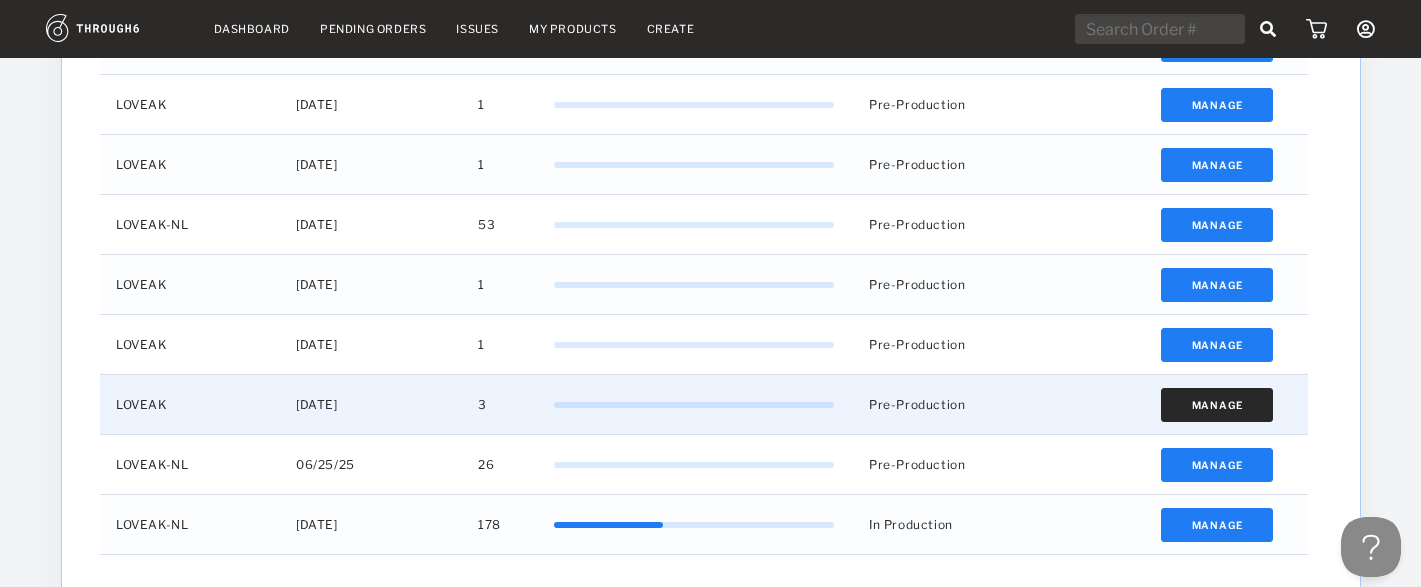 click on "Manage" at bounding box center [1216, 405] 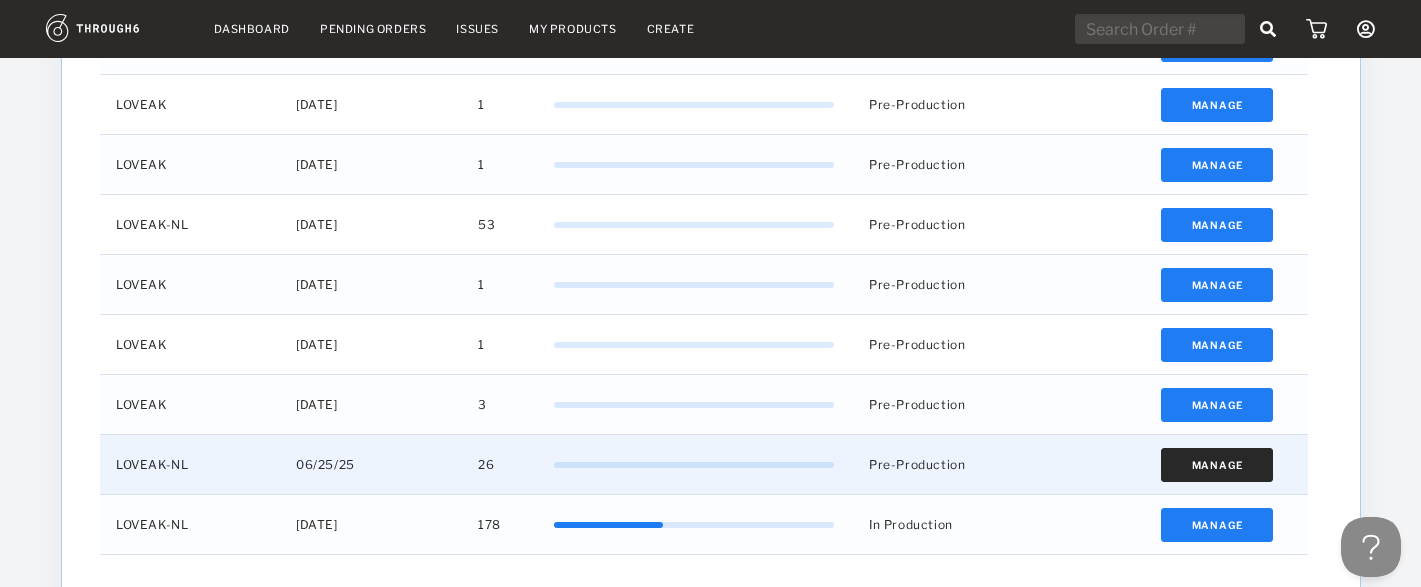 click on "Manage" at bounding box center (1216, 465) 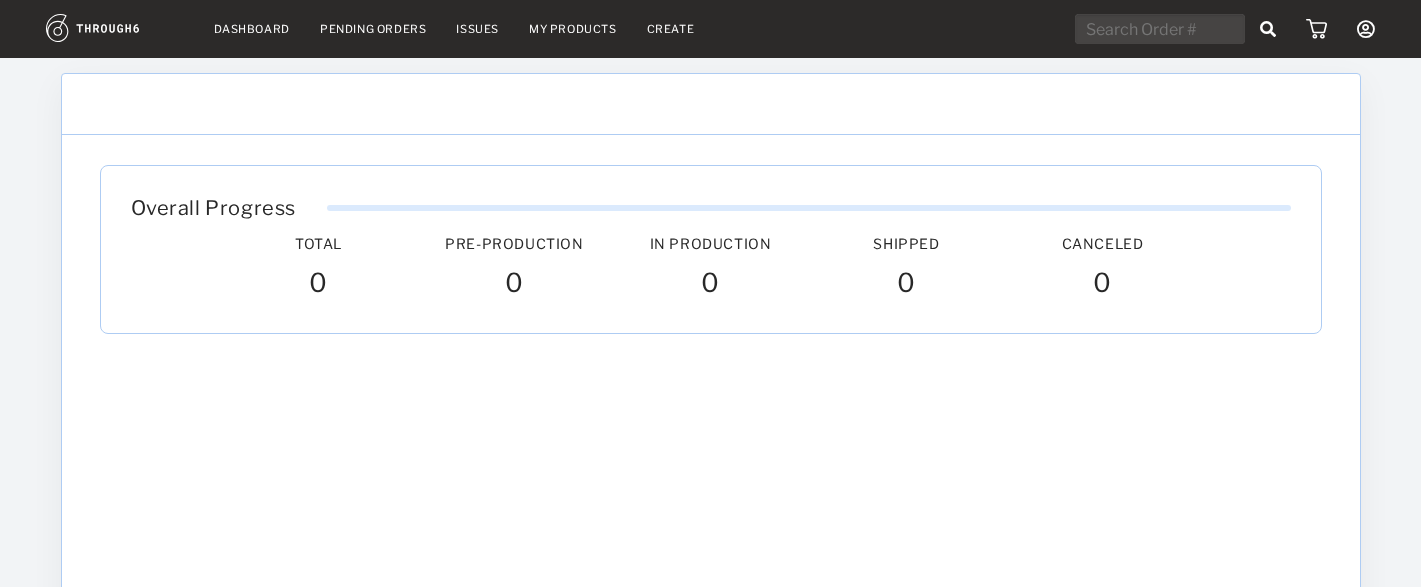scroll, scrollTop: 0, scrollLeft: 0, axis: both 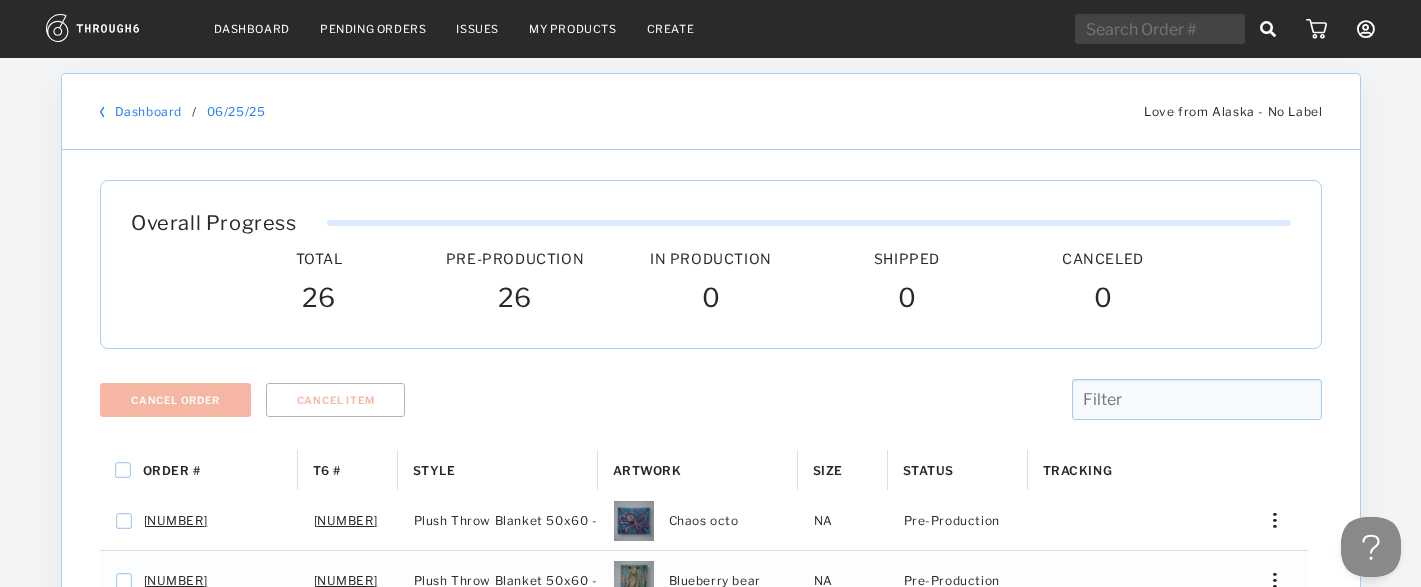 click on "Dashboard" at bounding box center [148, 111] 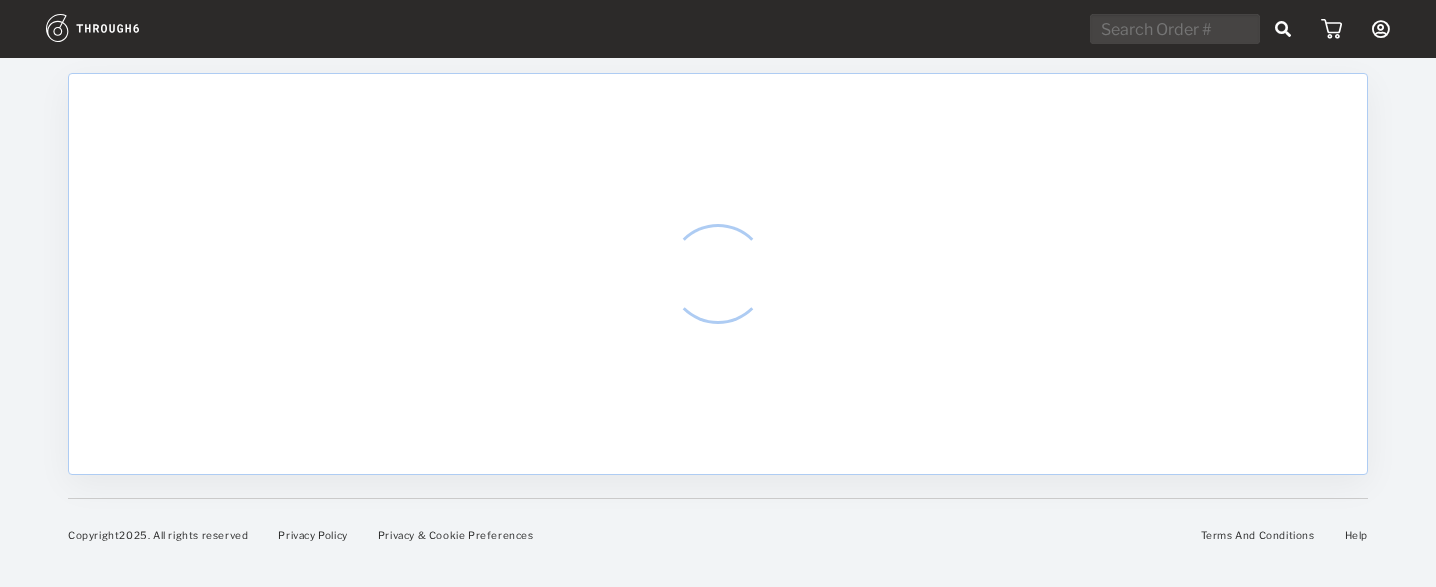 scroll, scrollTop: 0, scrollLeft: 0, axis: both 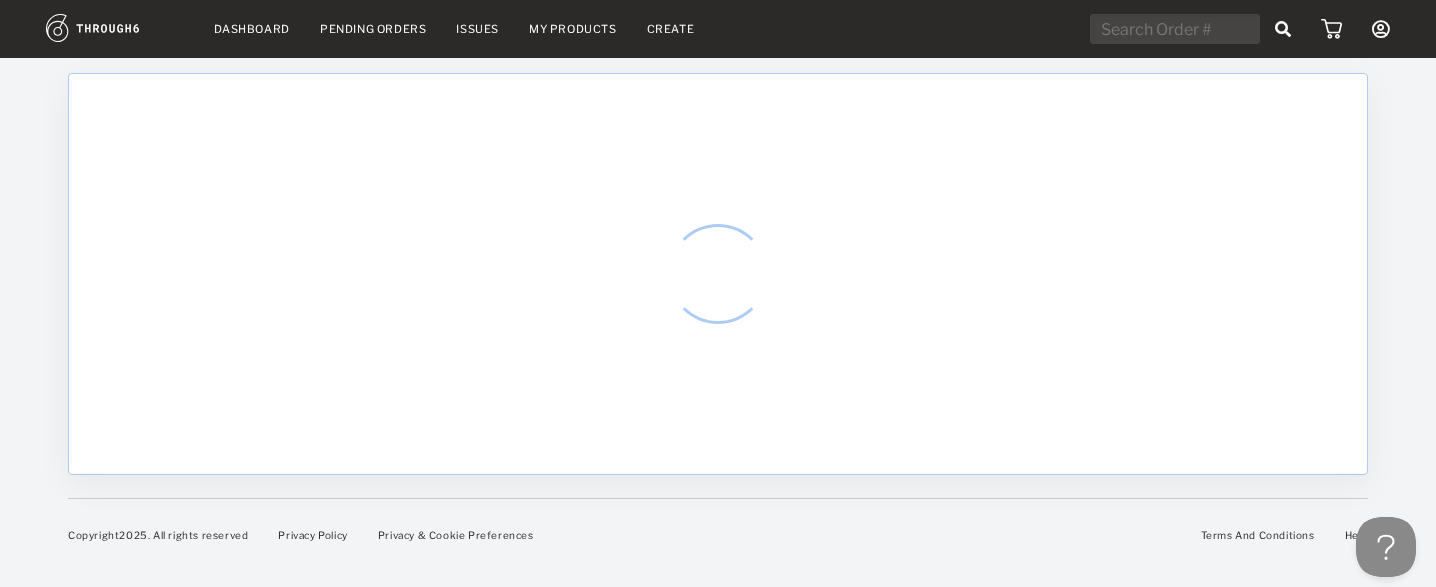 select on "7" 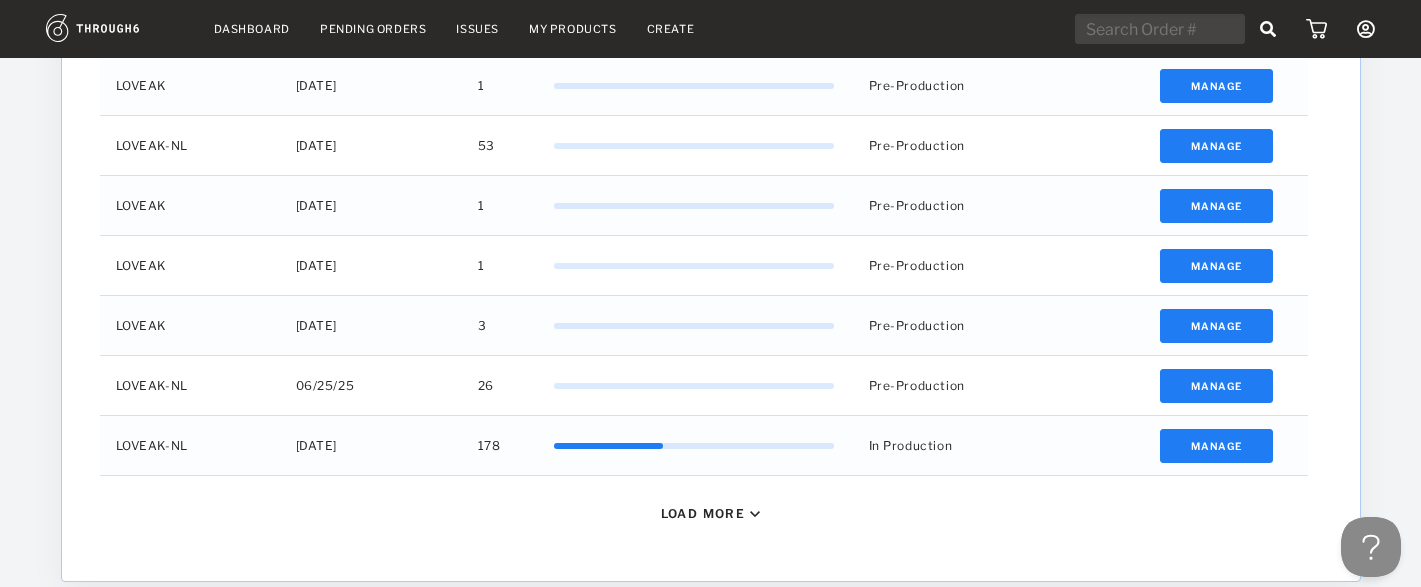 scroll, scrollTop: 999, scrollLeft: 0, axis: vertical 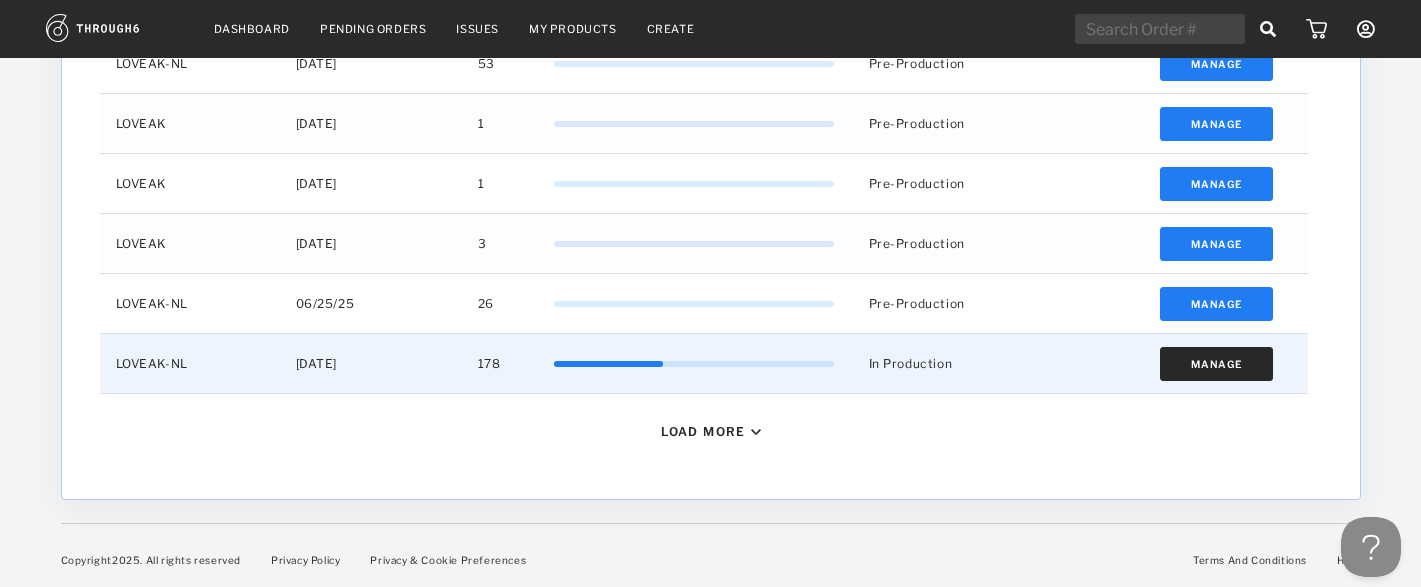 click on "Manage" at bounding box center (1216, 364) 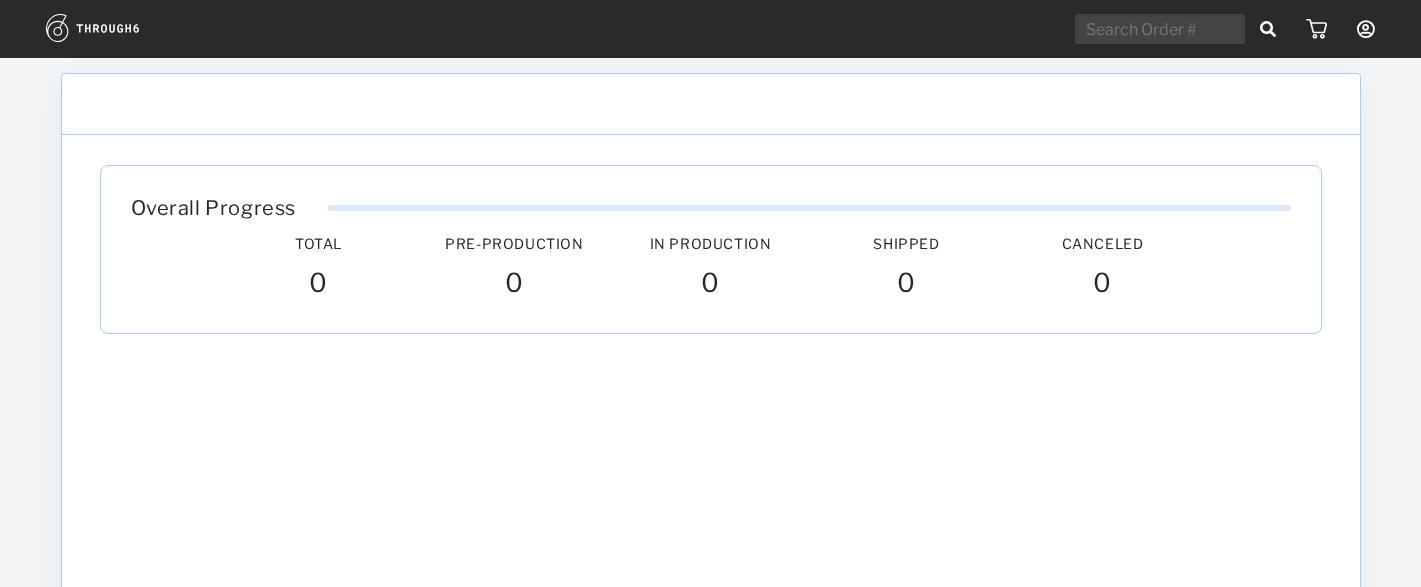 scroll, scrollTop: 0, scrollLeft: 0, axis: both 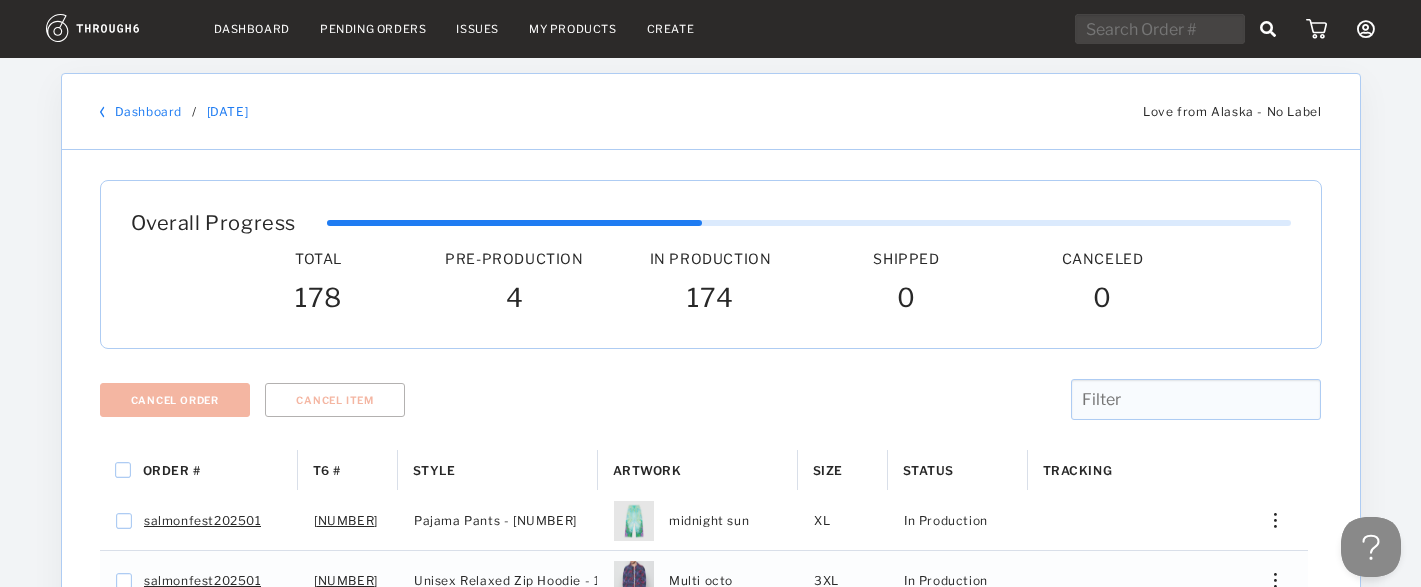 click at bounding box center (1366, 29) 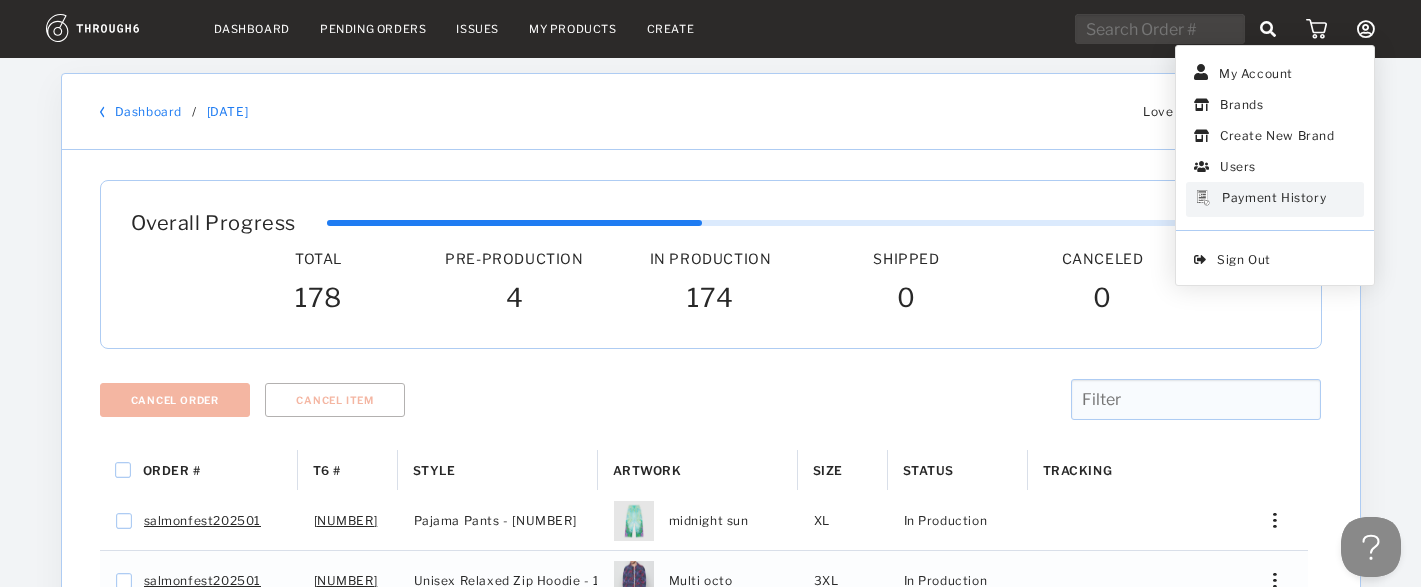 click on "Payment History" at bounding box center [1274, 199] 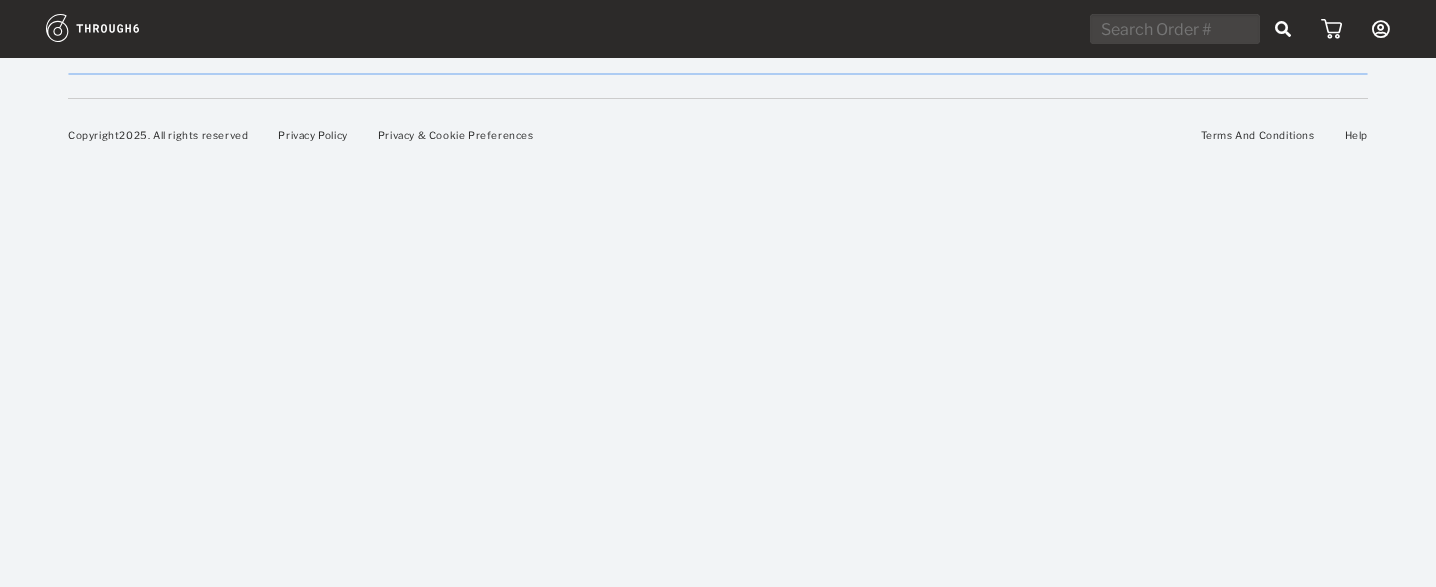 scroll, scrollTop: 0, scrollLeft: 0, axis: both 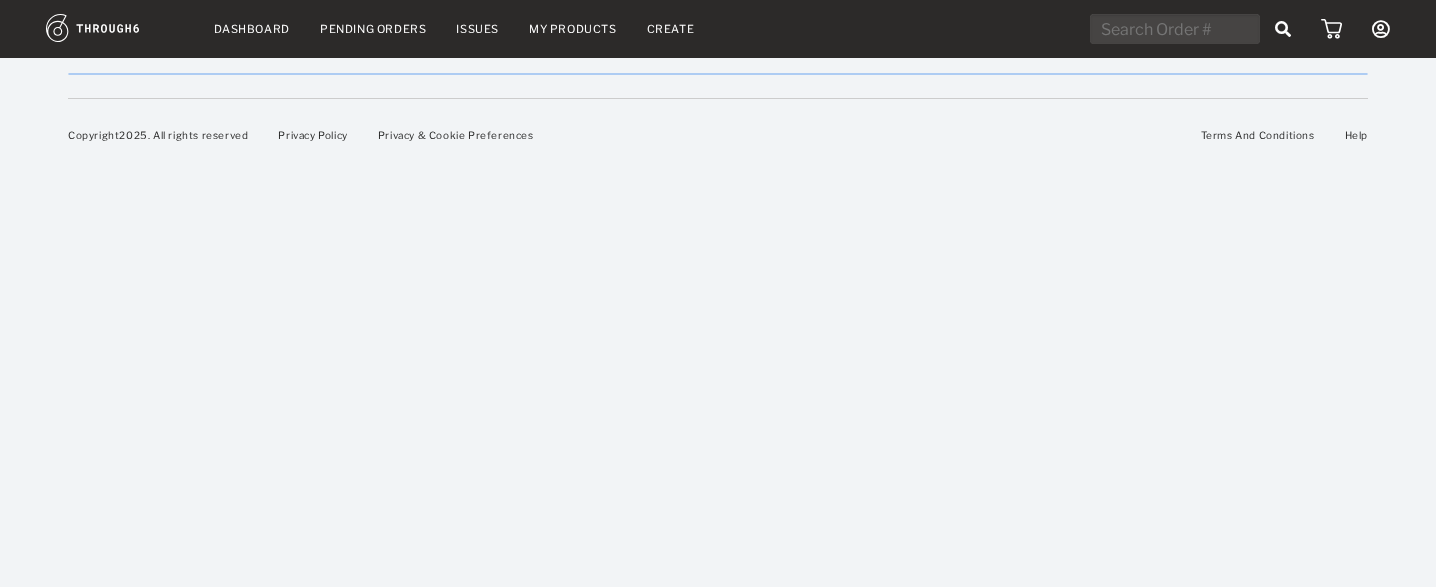 select on "7" 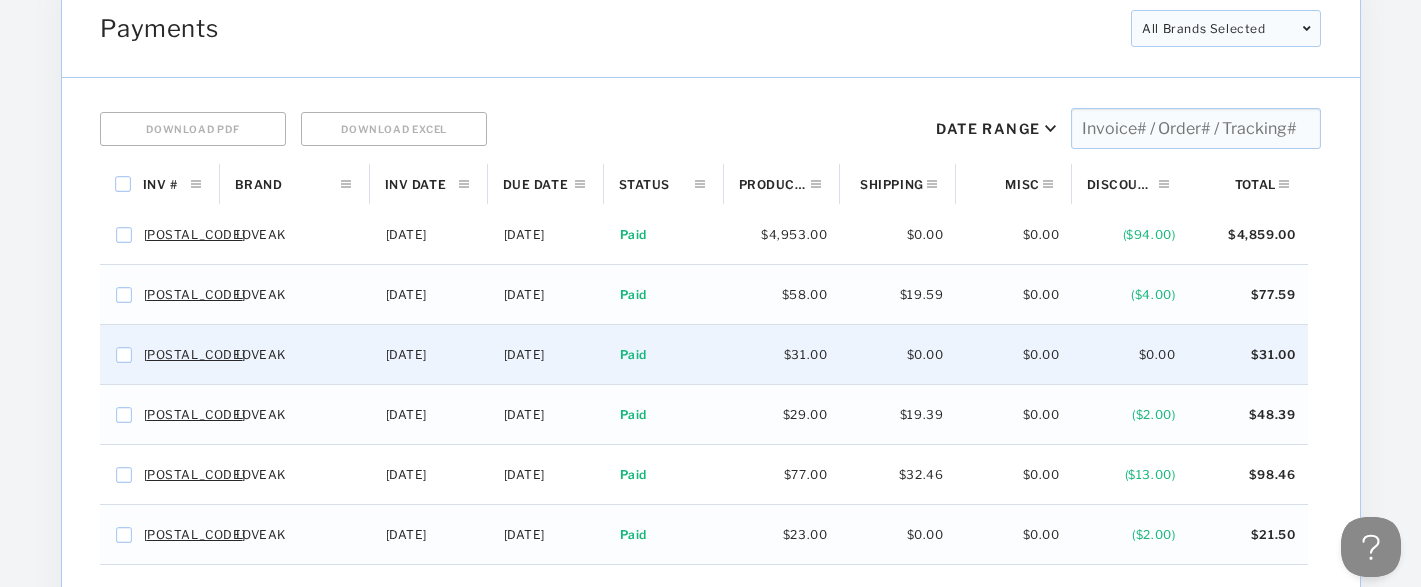 scroll, scrollTop: 0, scrollLeft: 0, axis: both 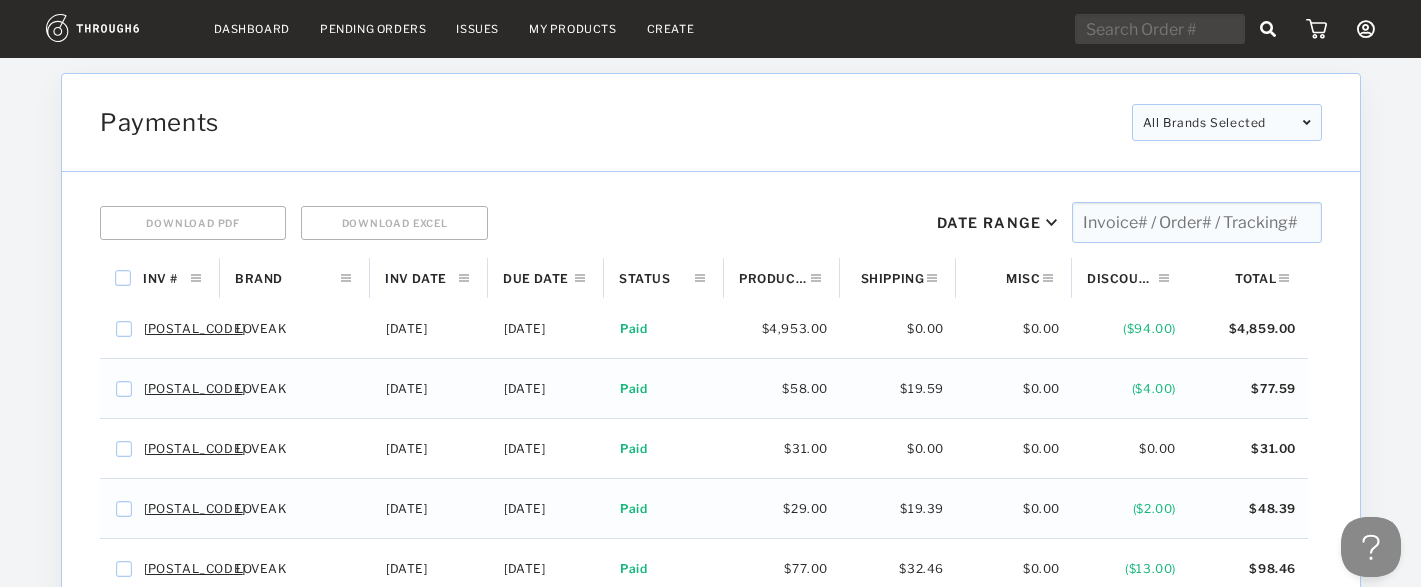 click on "Dashboard" at bounding box center (252, 29) 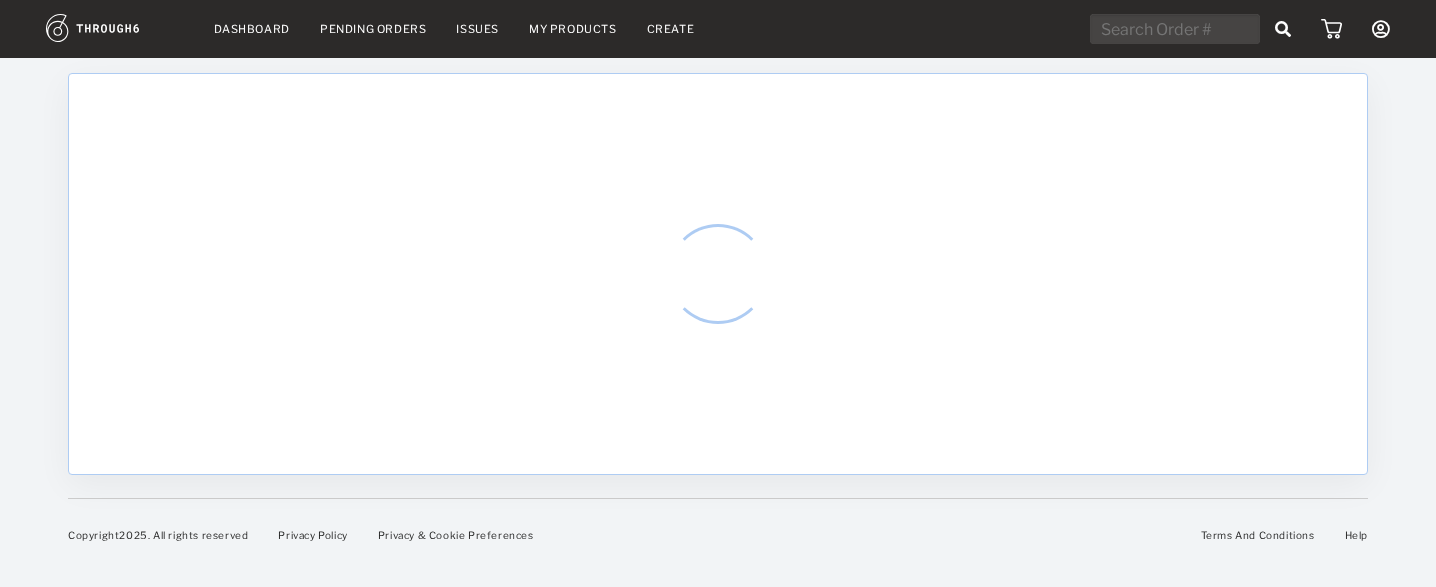 scroll, scrollTop: 0, scrollLeft: 0, axis: both 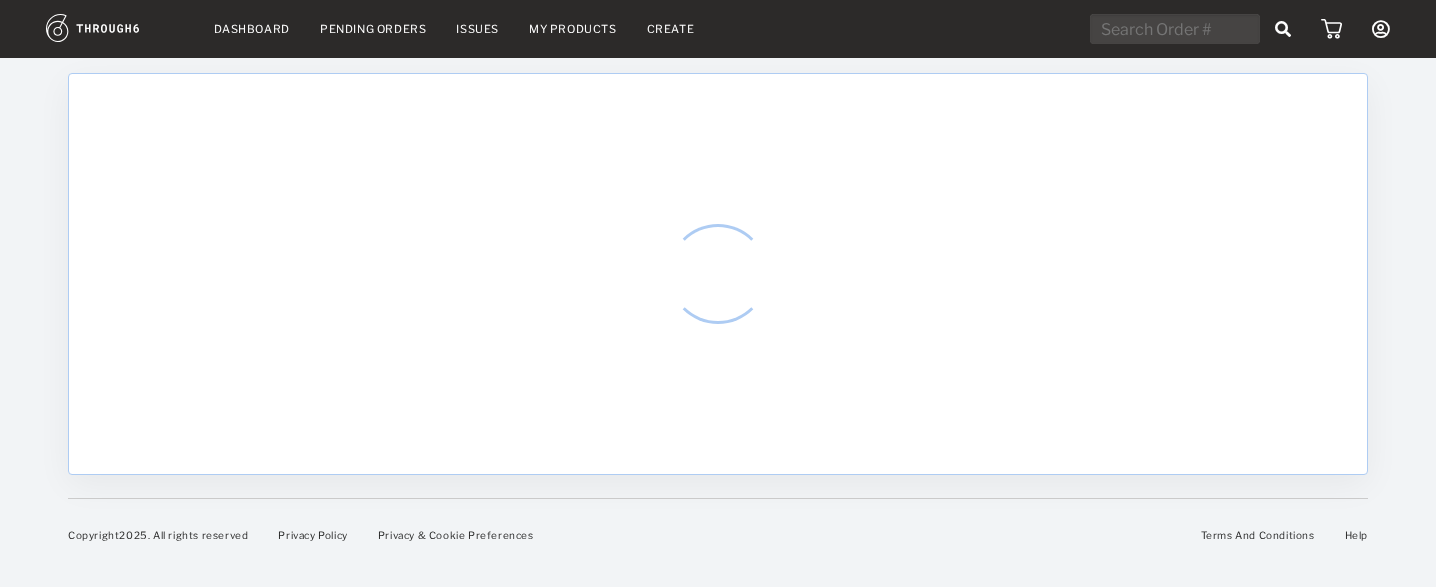 select on "7" 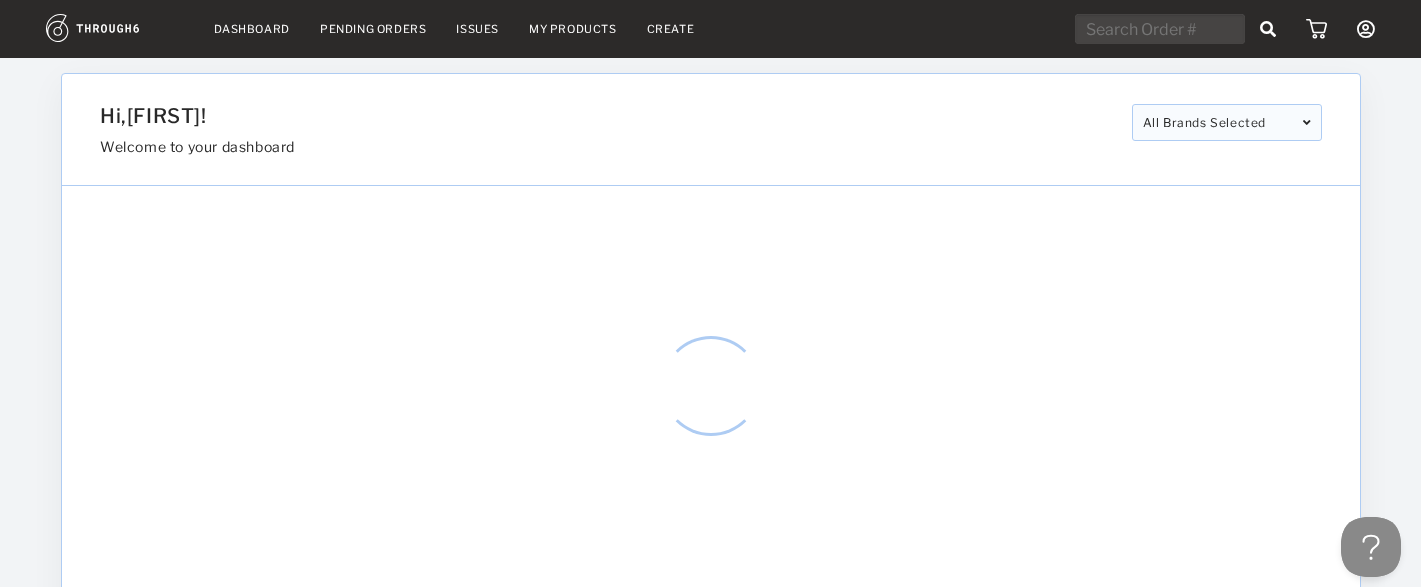 scroll, scrollTop: 0, scrollLeft: 0, axis: both 